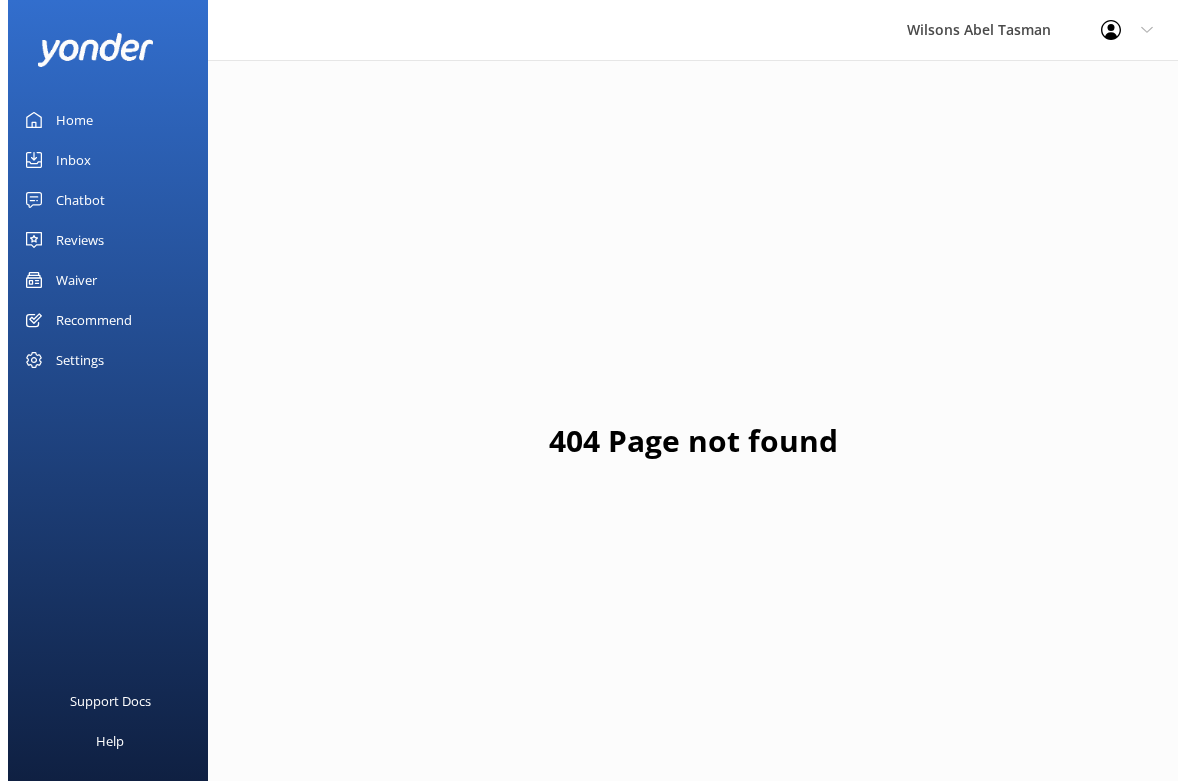 scroll, scrollTop: 0, scrollLeft: 0, axis: both 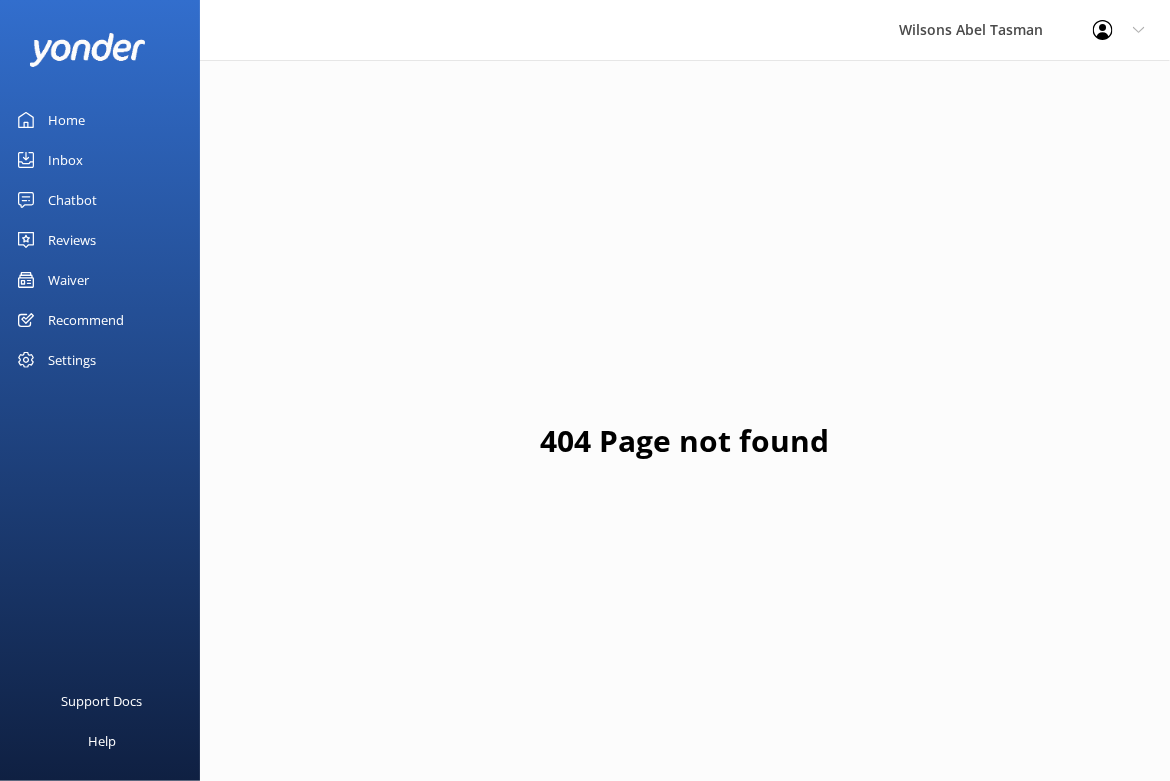 click on "Waiver" at bounding box center (68, 280) 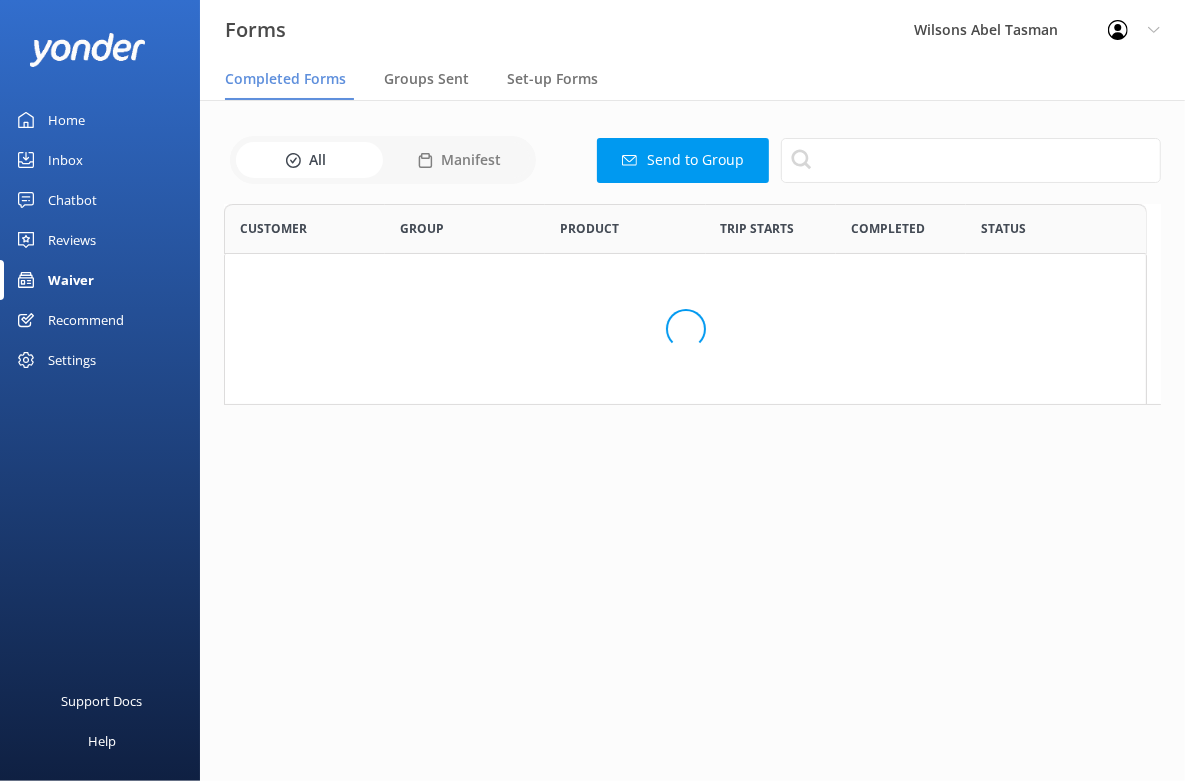 scroll, scrollTop: 15, scrollLeft: 16, axis: both 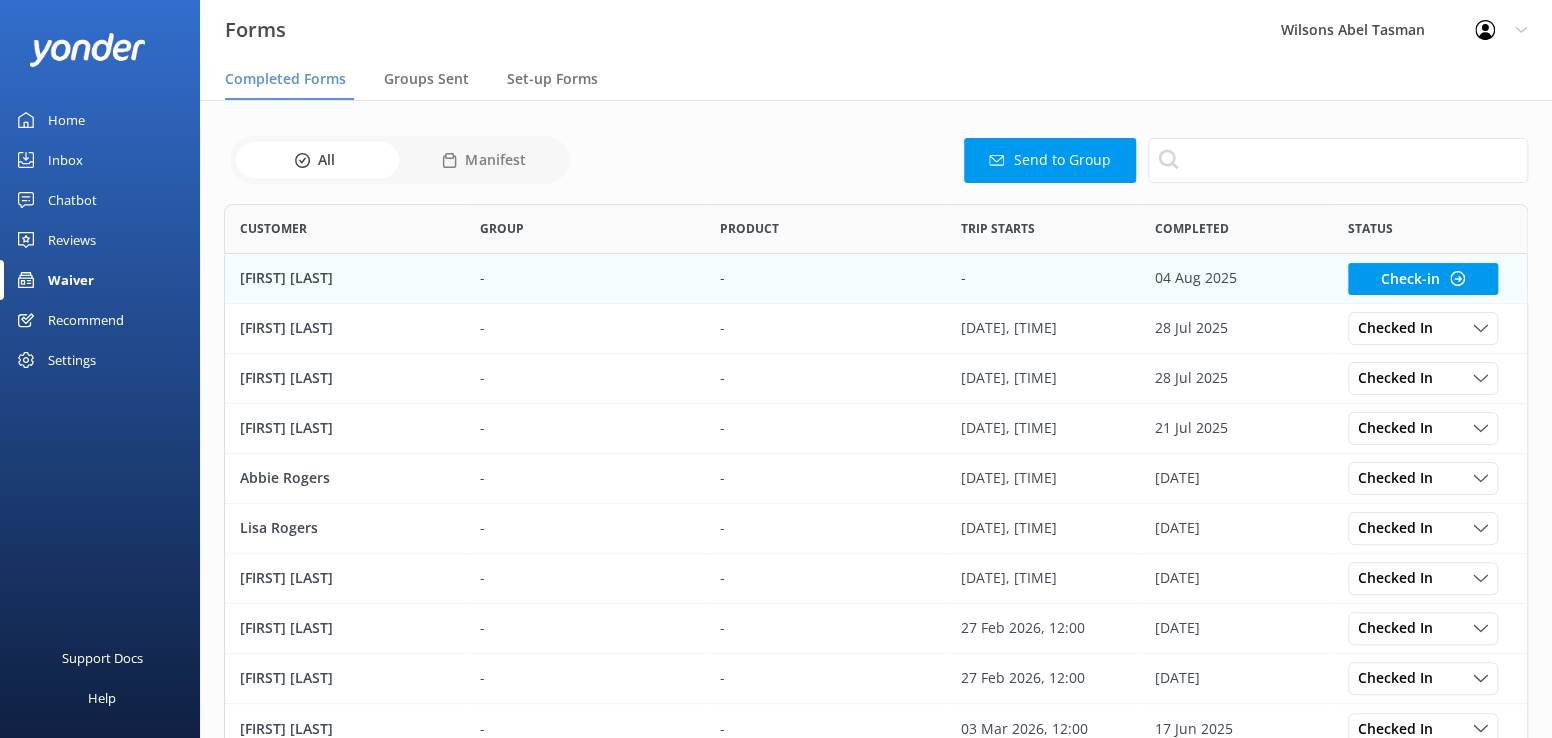click on "[FIRST] [LAST]" at bounding box center [286, 278] 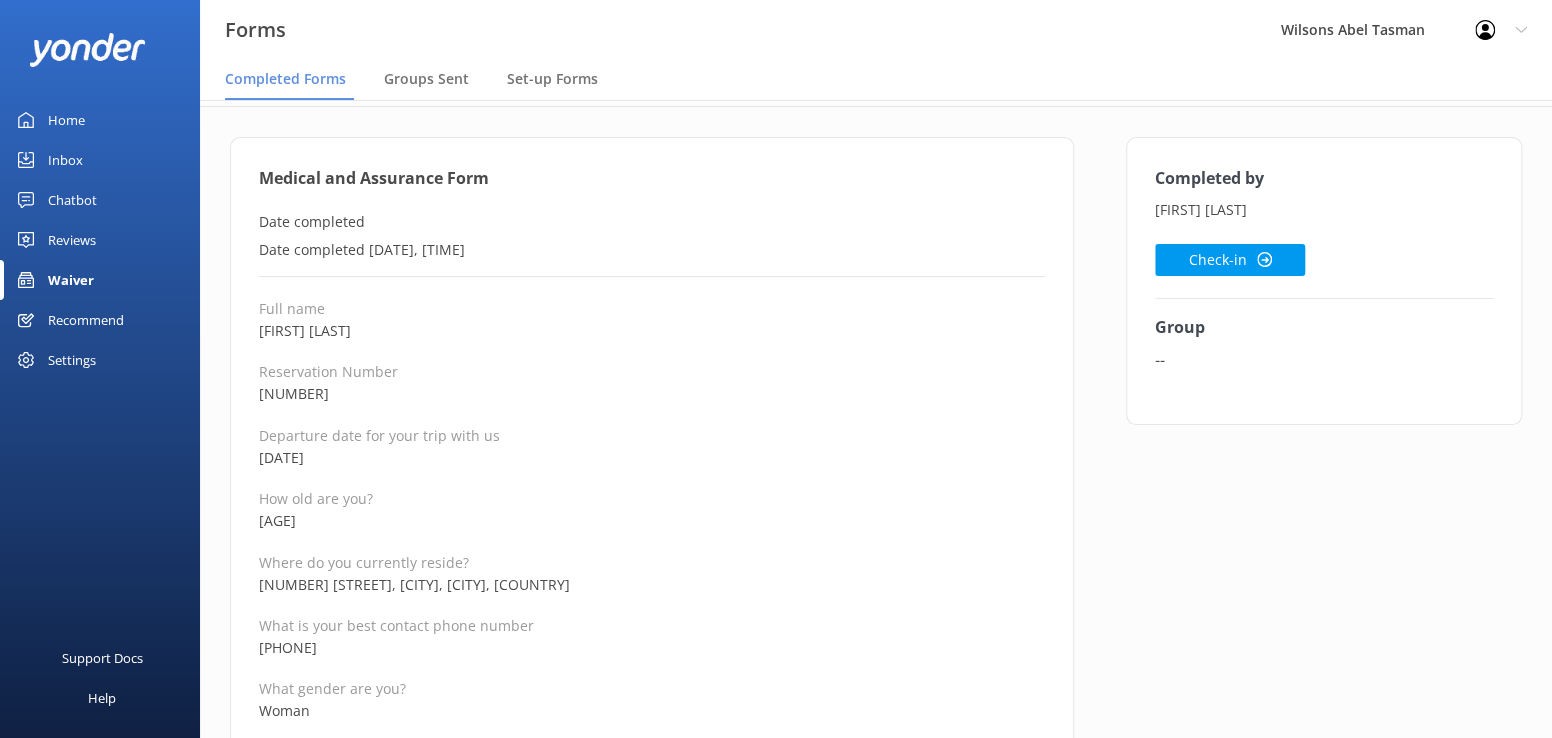 scroll, scrollTop: 100, scrollLeft: 0, axis: vertical 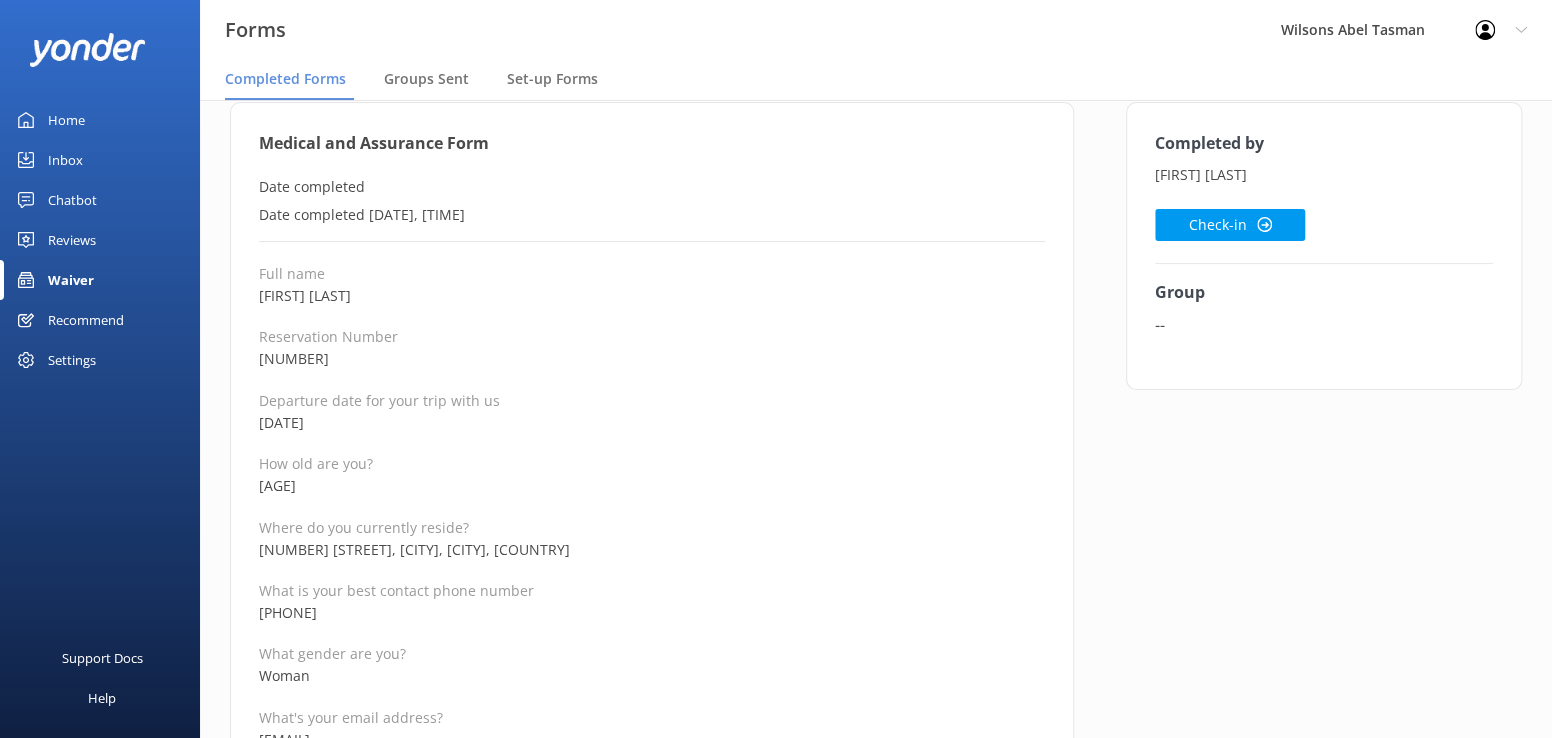 drag, startPoint x: 365, startPoint y: 612, endPoint x: 259, endPoint y: 610, distance: 106.01887 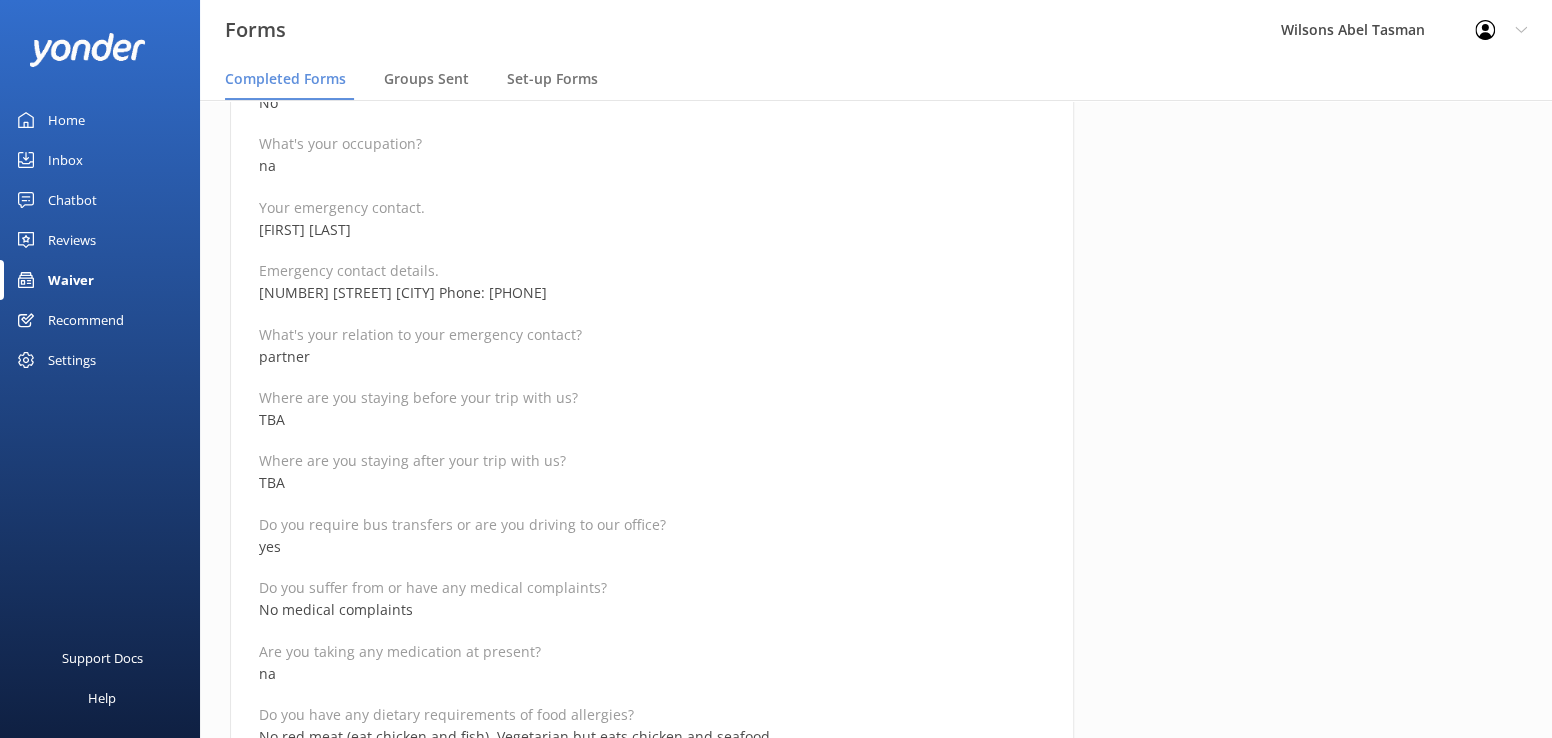 scroll, scrollTop: 700, scrollLeft: 0, axis: vertical 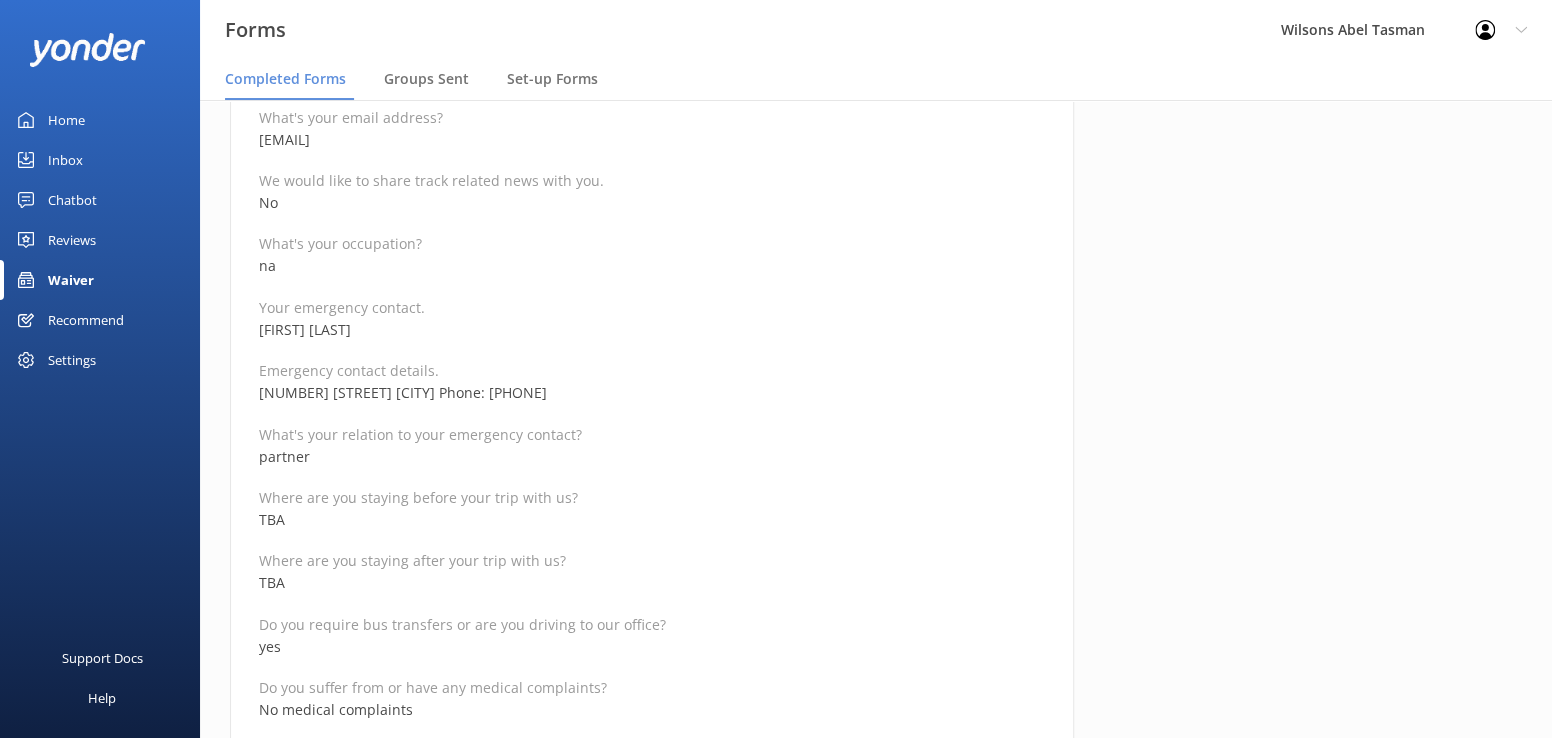 drag, startPoint x: 442, startPoint y: 328, endPoint x: 250, endPoint y: 338, distance: 192.26024 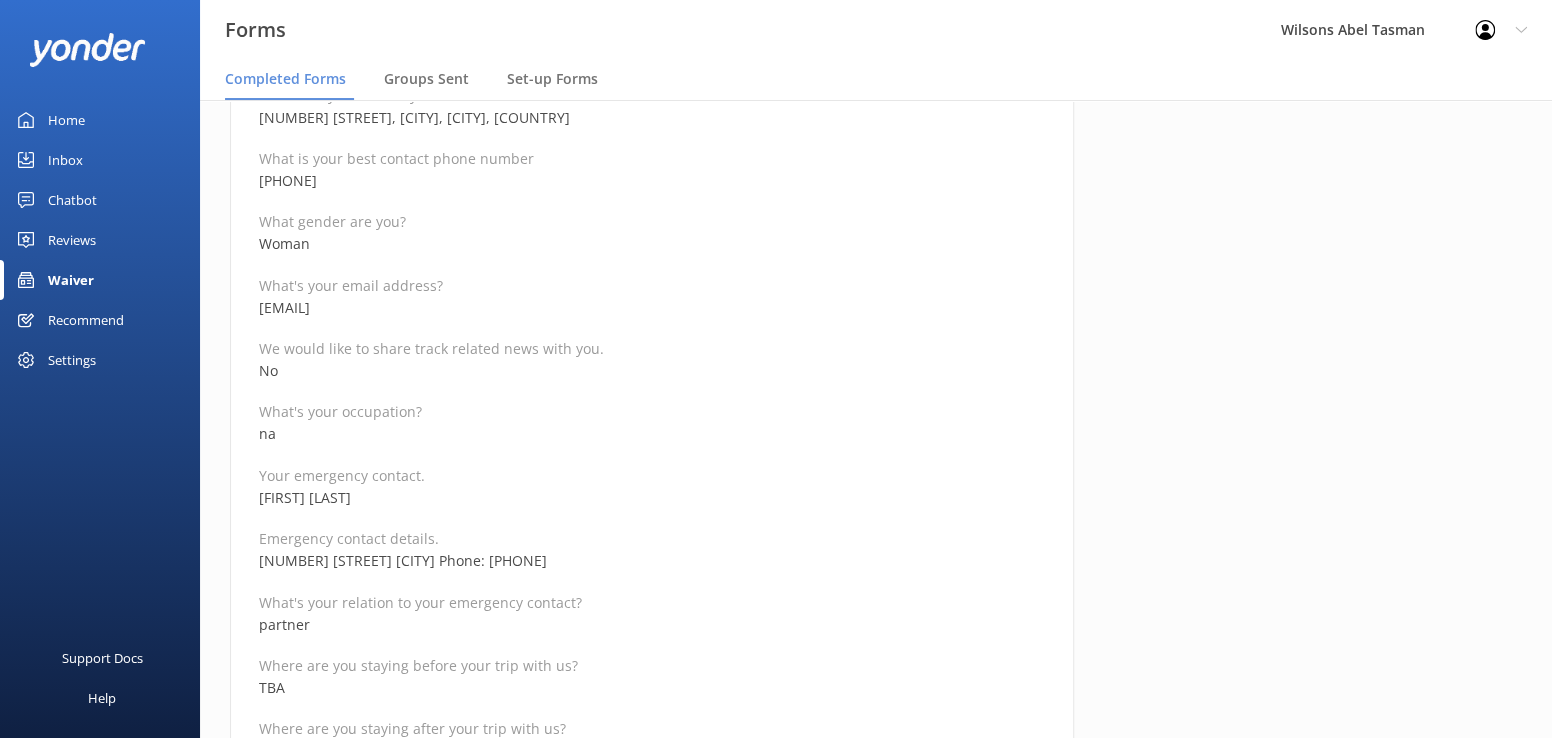 scroll, scrollTop: 500, scrollLeft: 0, axis: vertical 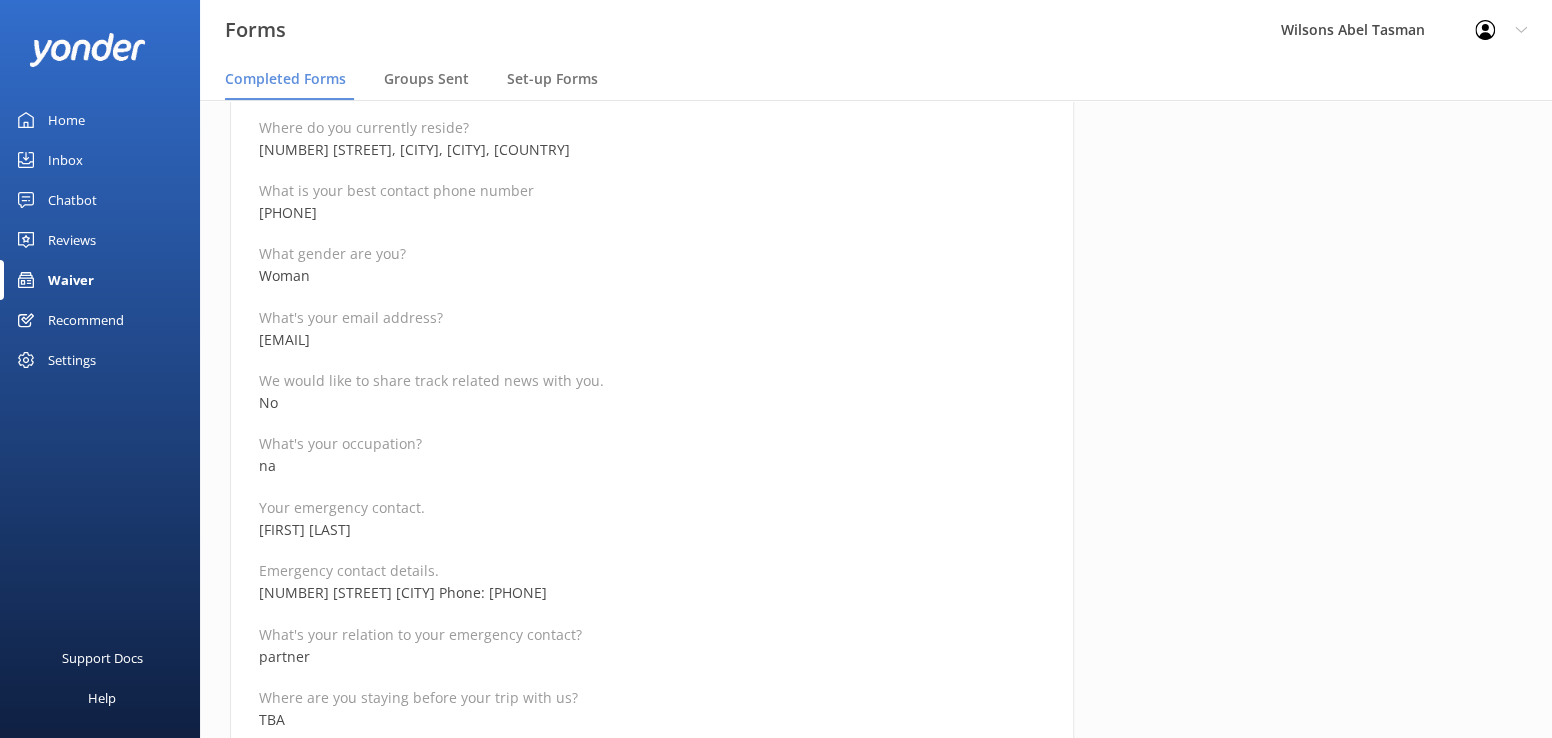drag, startPoint x: 445, startPoint y: 339, endPoint x: 223, endPoint y: 336, distance: 222.02026 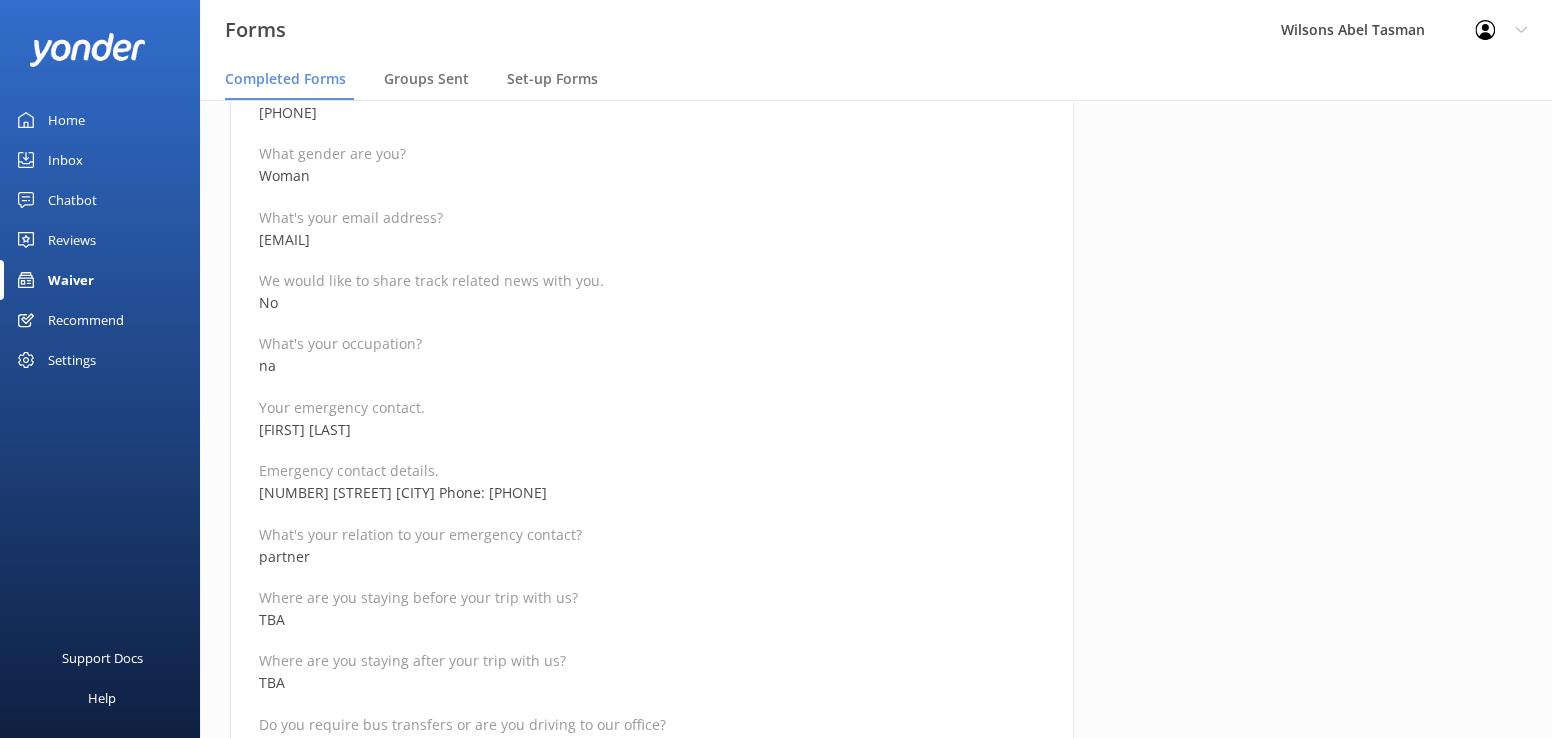 click on "Full name [FIRST] [LAST] Reservation Number [NUMBER] Departure date for your trip with us [DATE] How old are you? [AGE] Where do you currently reside? [NUMBER] [STREET], [CITY], [CITY], [COUNTRY] What is your best contact phone number [PHONE] What gender are you? [GENDER] What's your email address? [EMAIL] We would like to share track related news with you. No What's your occupation? na Your emergency contact. [FIRST] [LAST] Emergency contact details. [NUMBER] [STREET] [CITY] Phone:  [PHONE] What's your relation to your emergency contact? [RELATIONSHIP] Where are you staying before your trip with us? TBA Where are you staying after your trip with us? TBA Do you require bus transfers or are you driving to our office? yes Do you suffer from or have any medical complaints? No medical complaints Are you taking any medication at present? na Do you have any dietary requirements of food allergies? No red meat (eat chicken and fish), Vegetarian but eats chicken and seafood Guest Declaration" at bounding box center [652, 987] 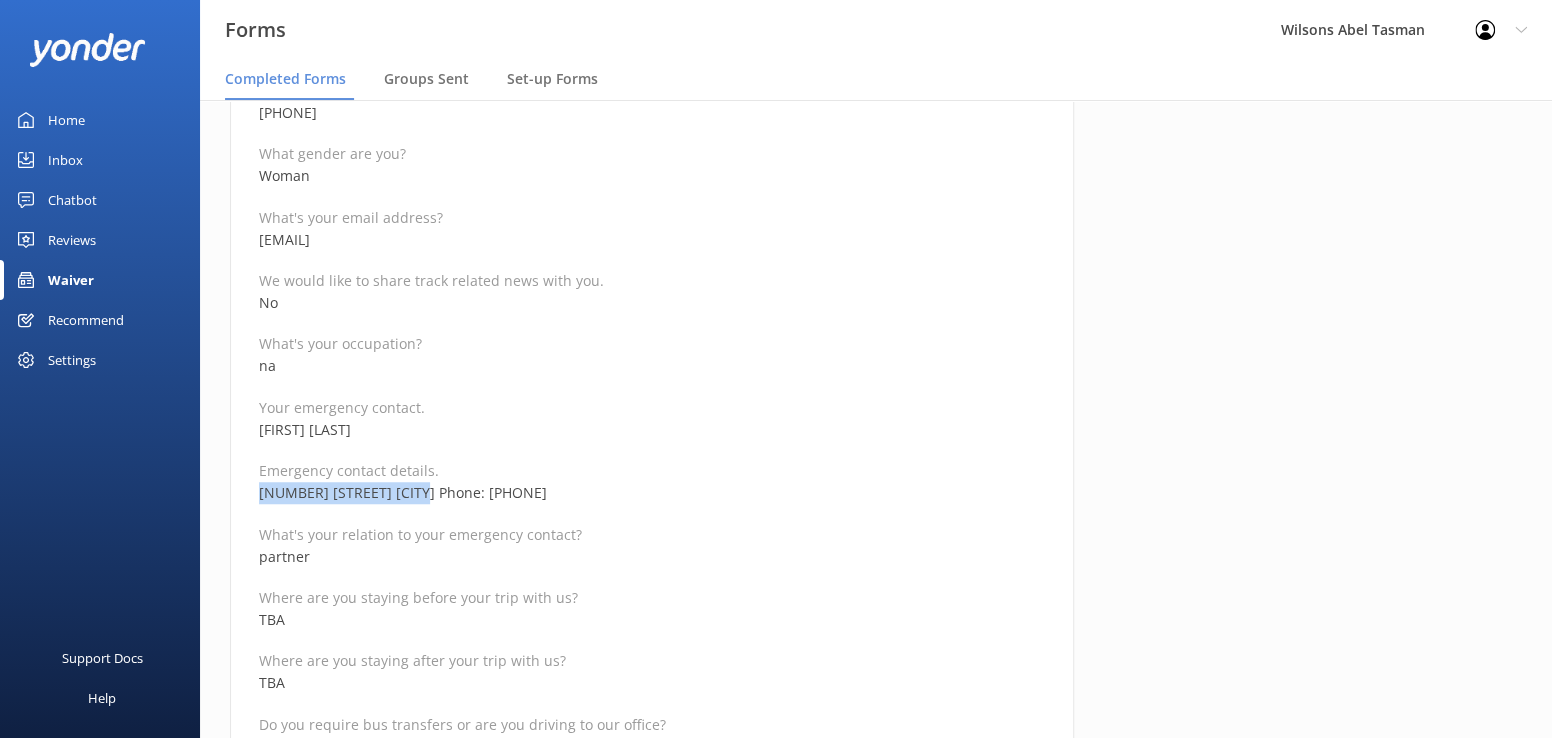 drag, startPoint x: 415, startPoint y: 496, endPoint x: 251, endPoint y: 491, distance: 164.0762 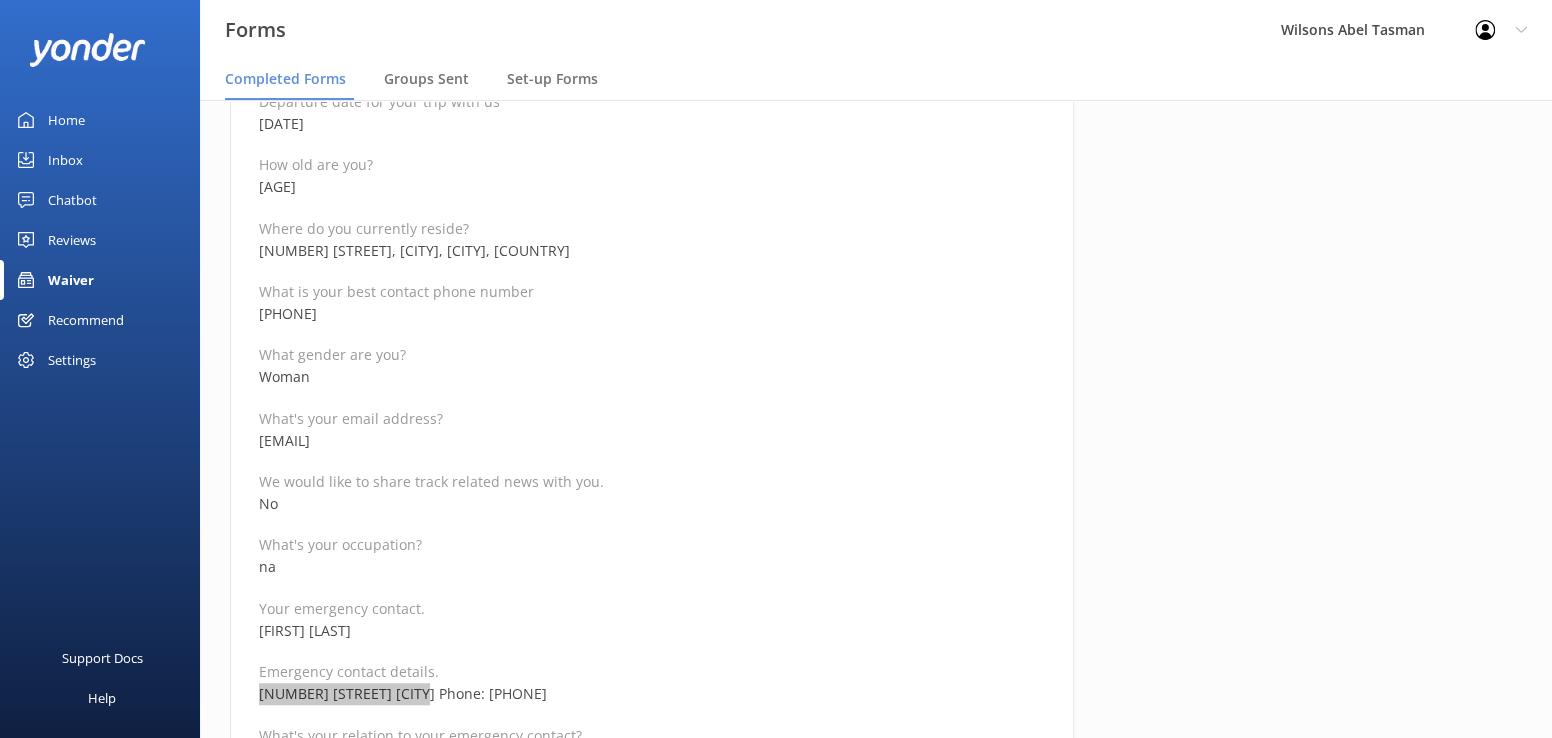 scroll, scrollTop: 300, scrollLeft: 0, axis: vertical 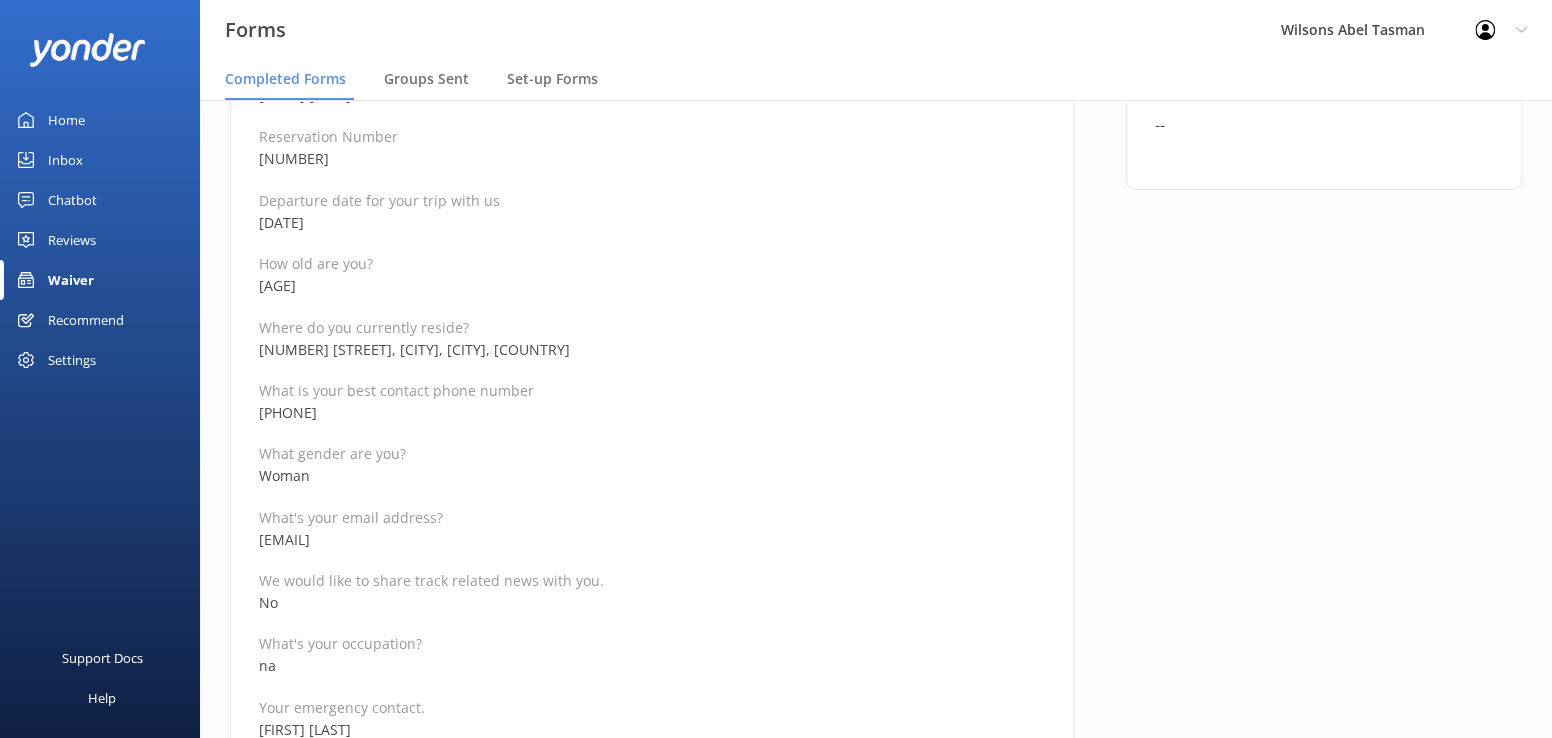 drag, startPoint x: 362, startPoint y: 286, endPoint x: 224, endPoint y: 282, distance: 138.05795 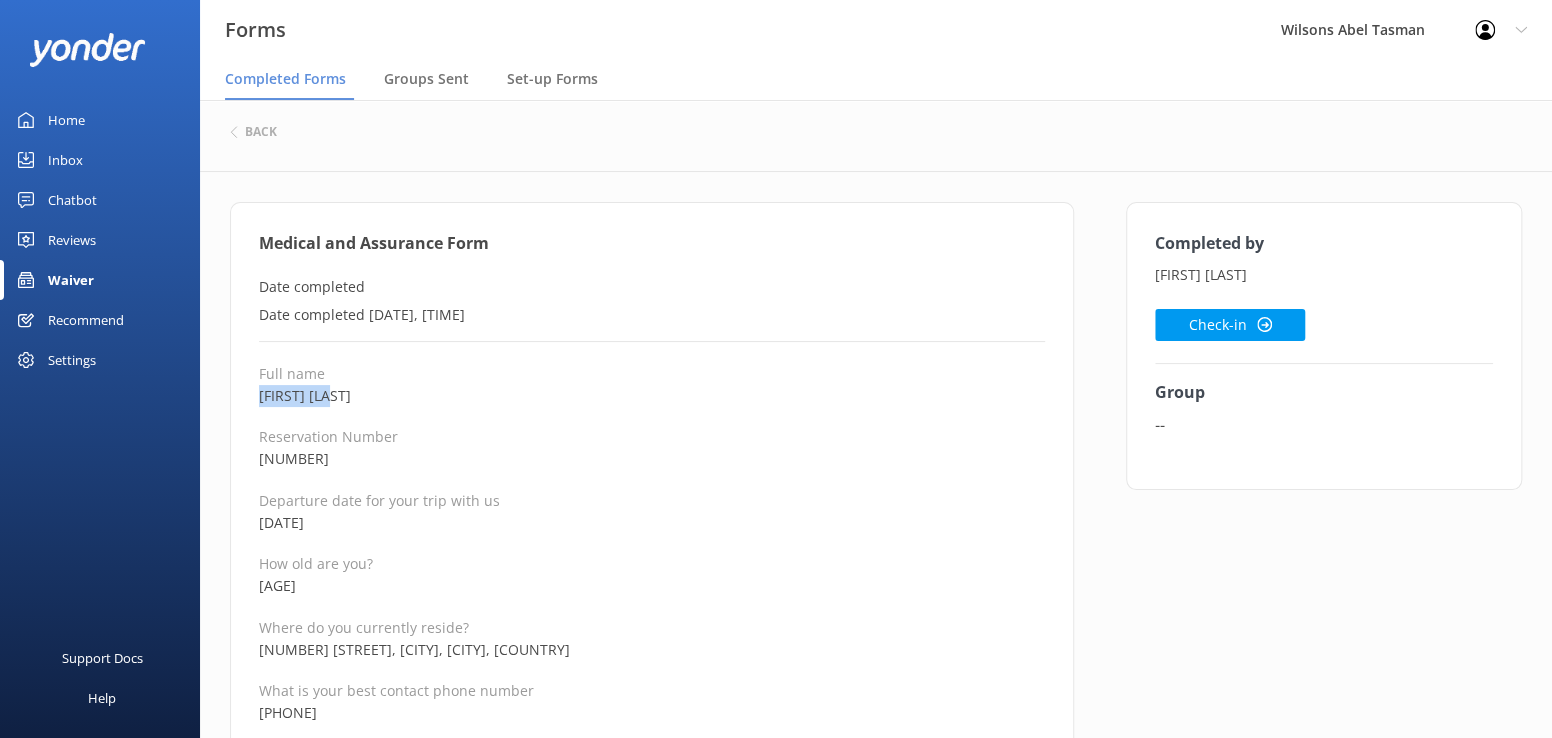 drag, startPoint x: 373, startPoint y: 389, endPoint x: 232, endPoint y: 395, distance: 141.12761 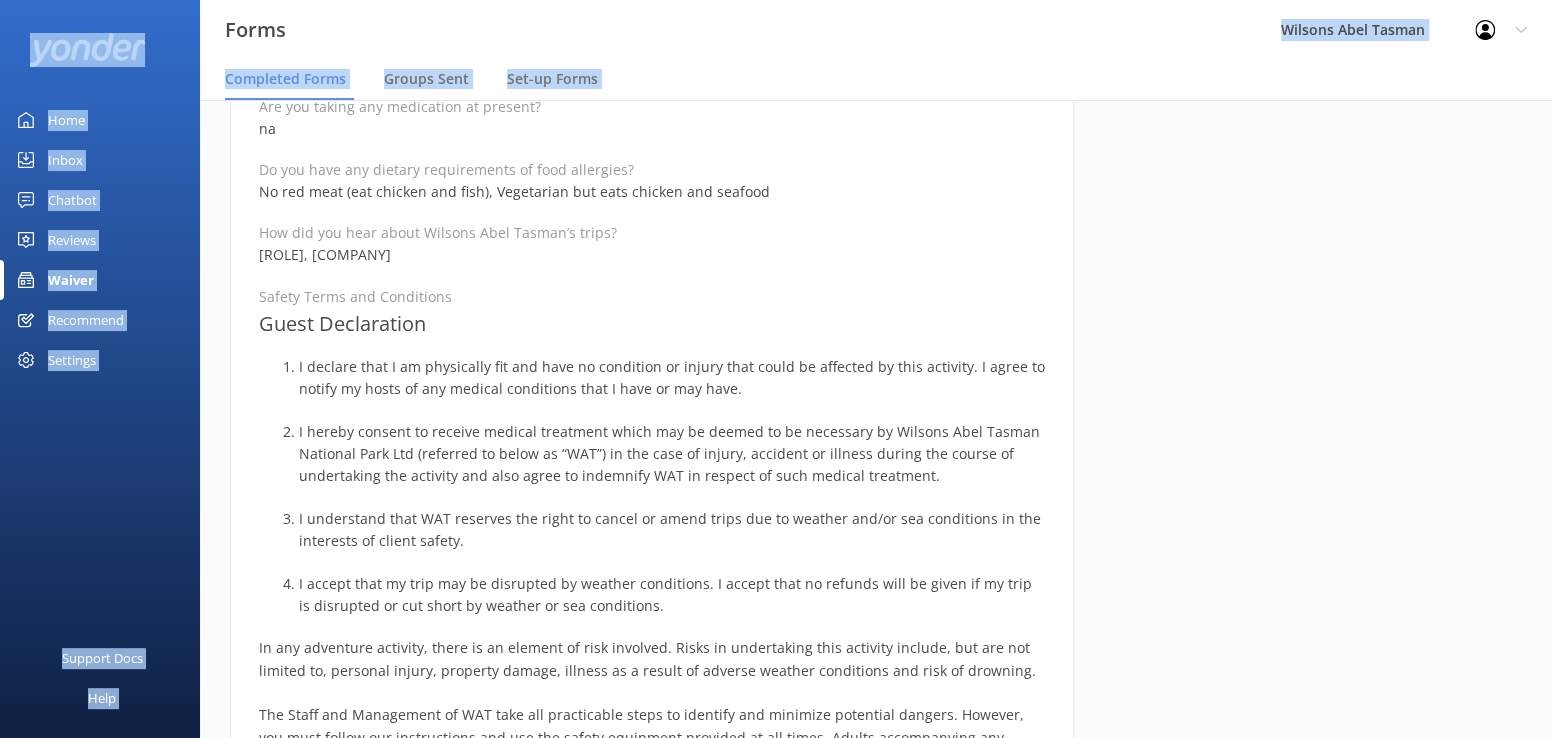 scroll, scrollTop: 1278, scrollLeft: 0, axis: vertical 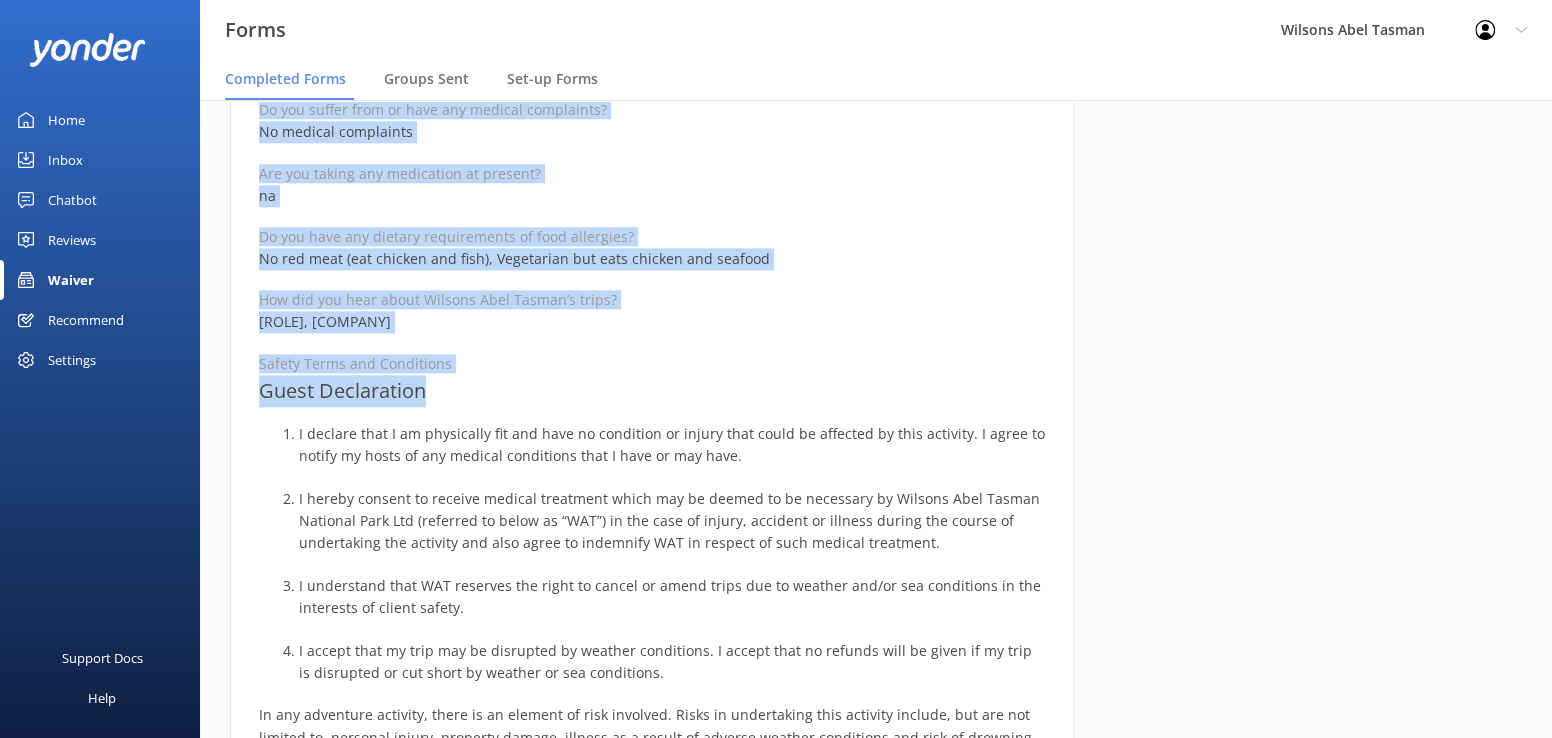 drag, startPoint x: 255, startPoint y: 244, endPoint x: 778, endPoint y: 388, distance: 542.462 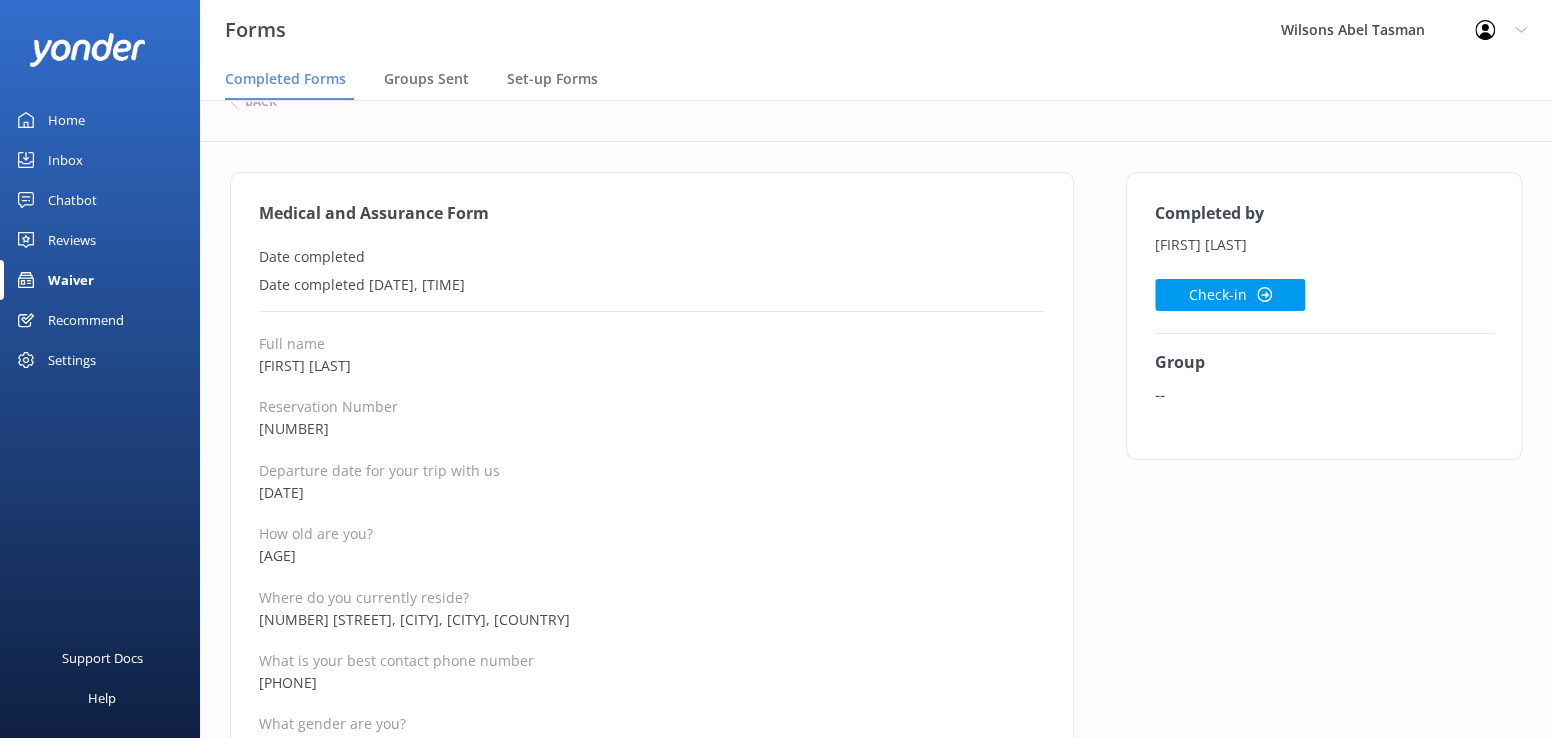 scroll, scrollTop: 0, scrollLeft: 0, axis: both 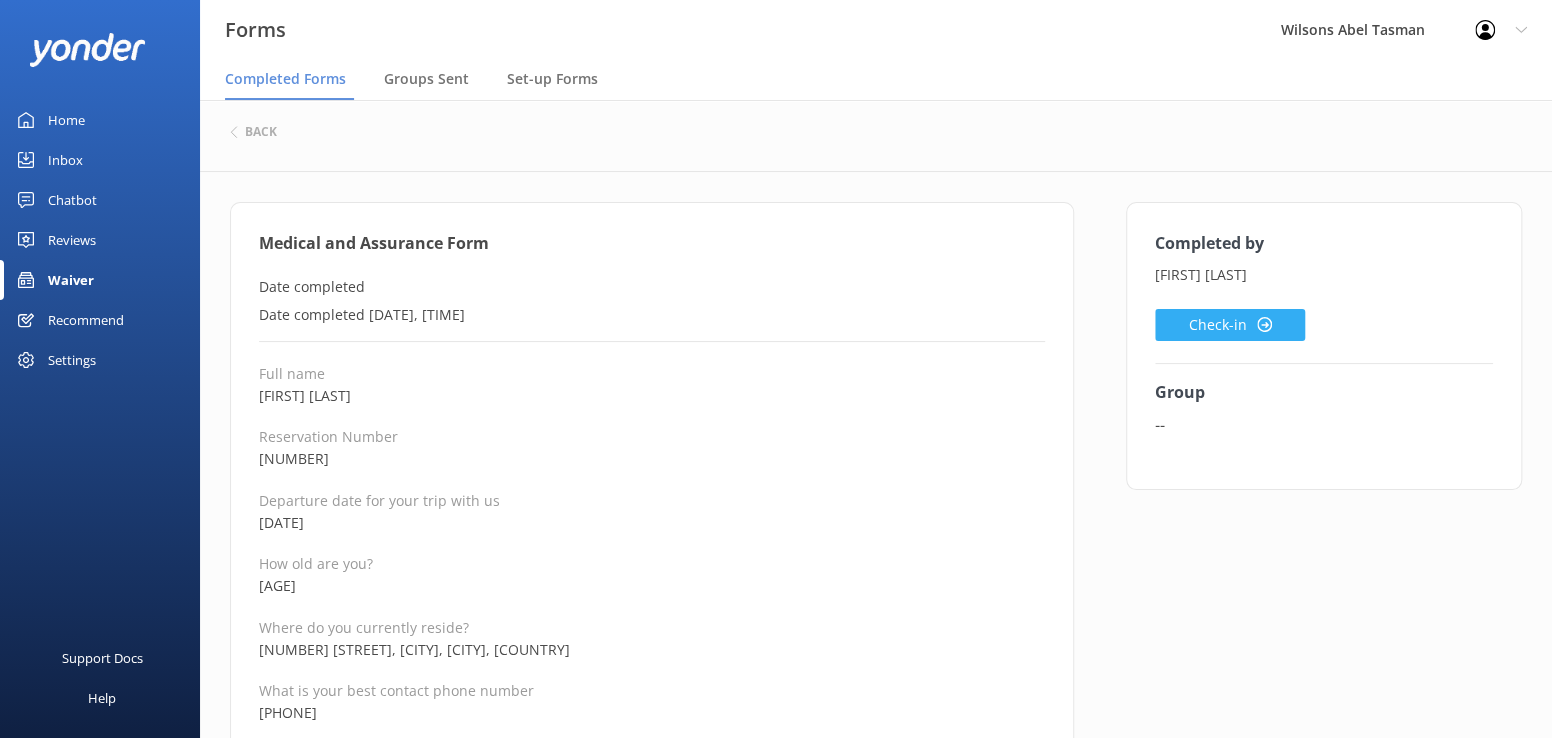click on "Check-in" at bounding box center [1230, 325] 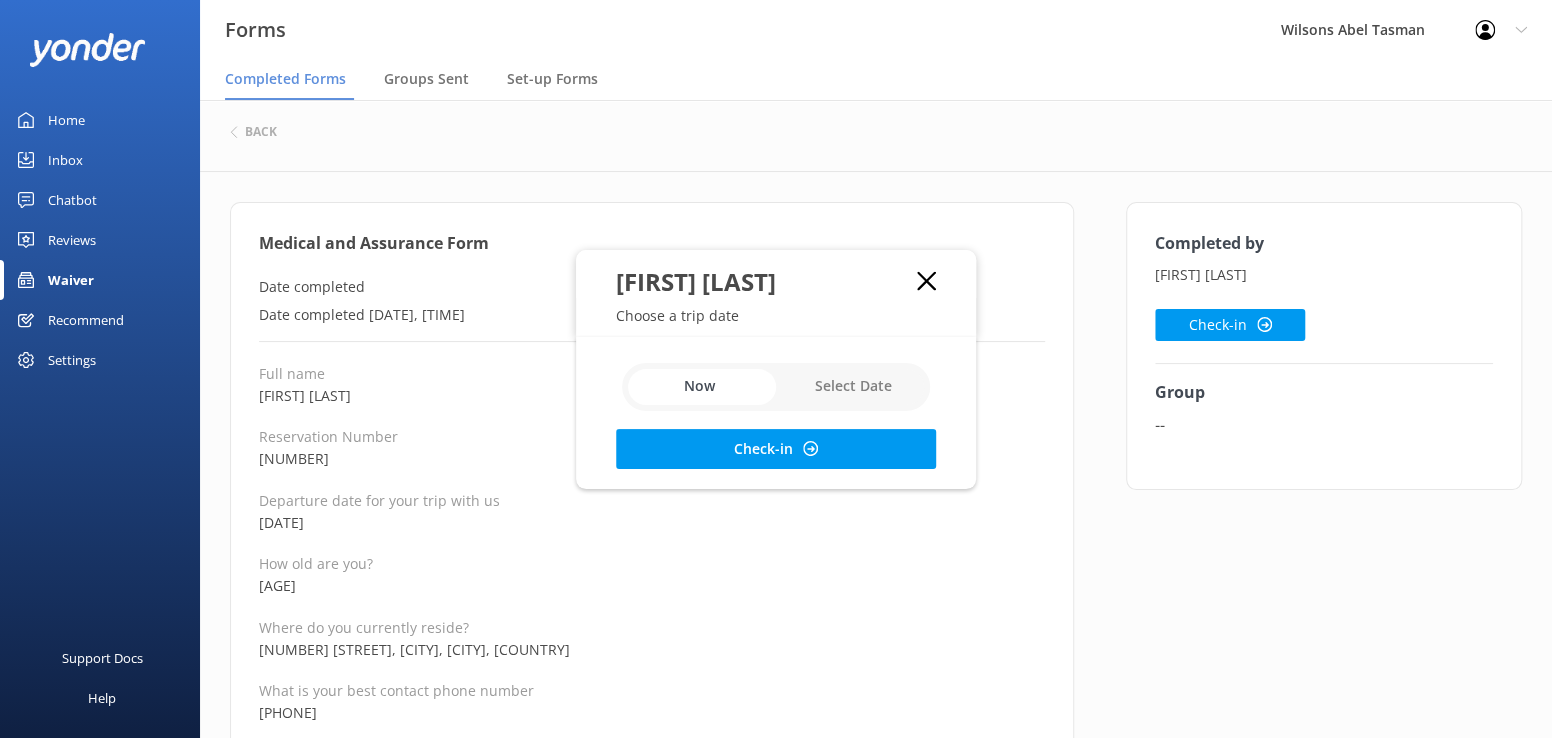 click at bounding box center (776, 387) 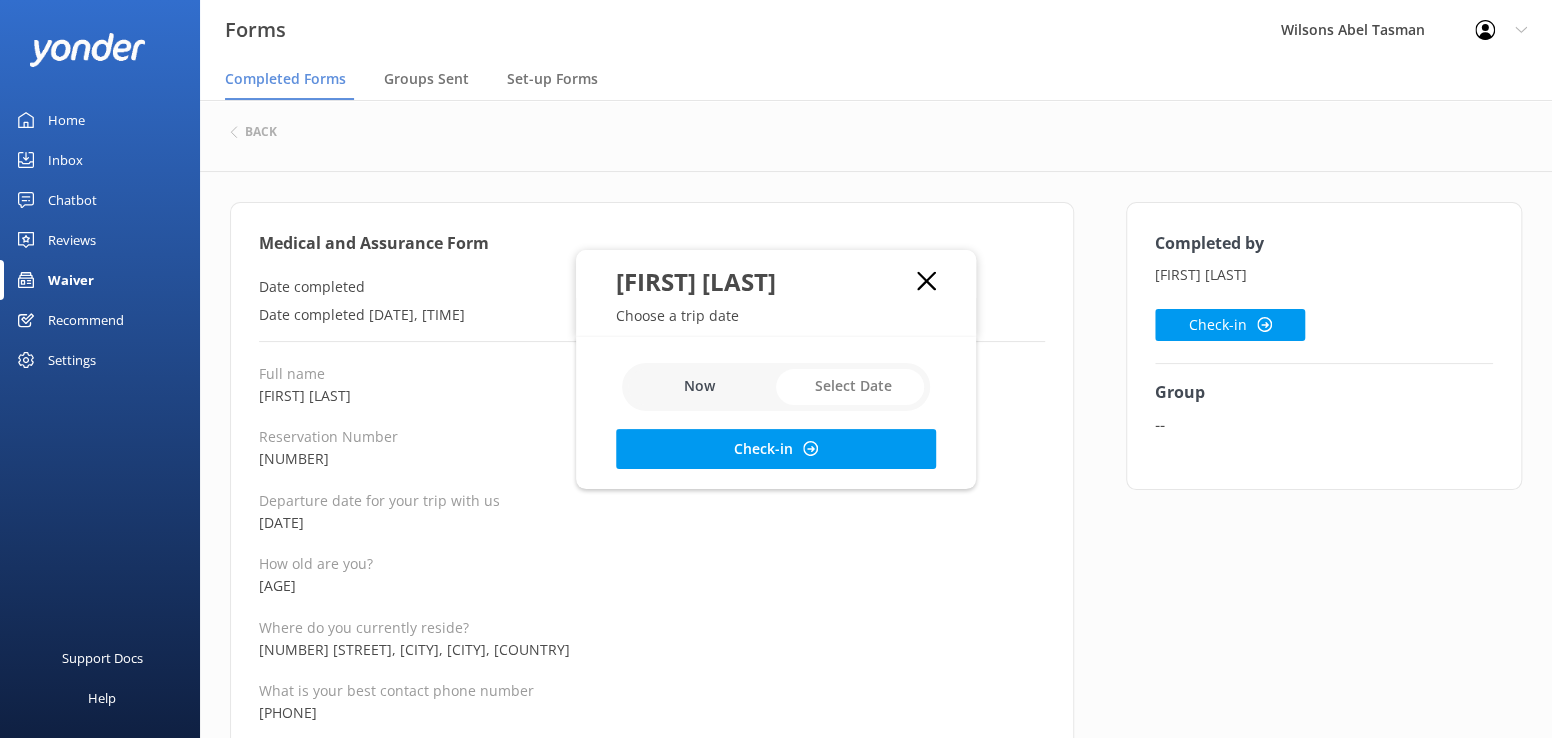 checkbox on "true" 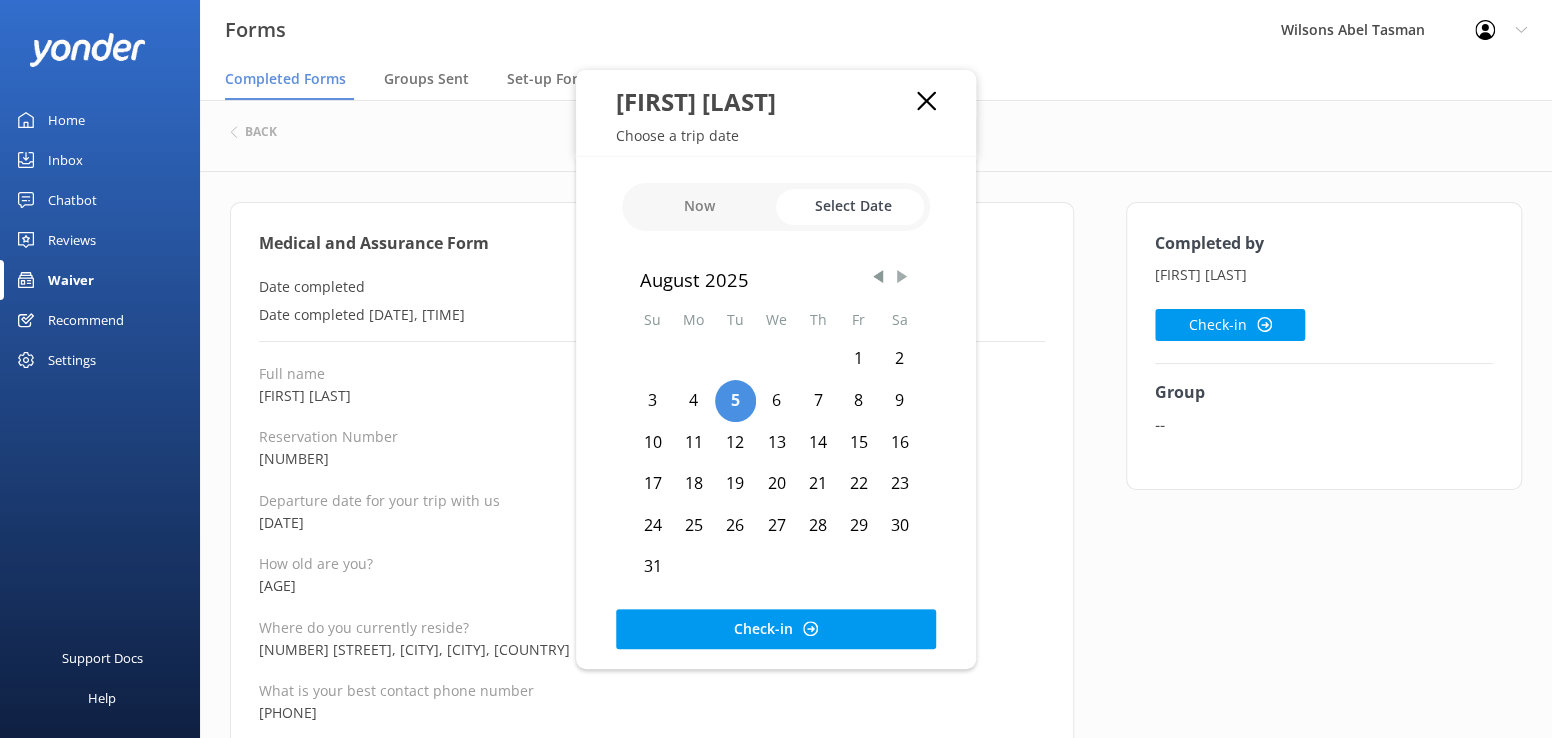 click at bounding box center [902, 277] 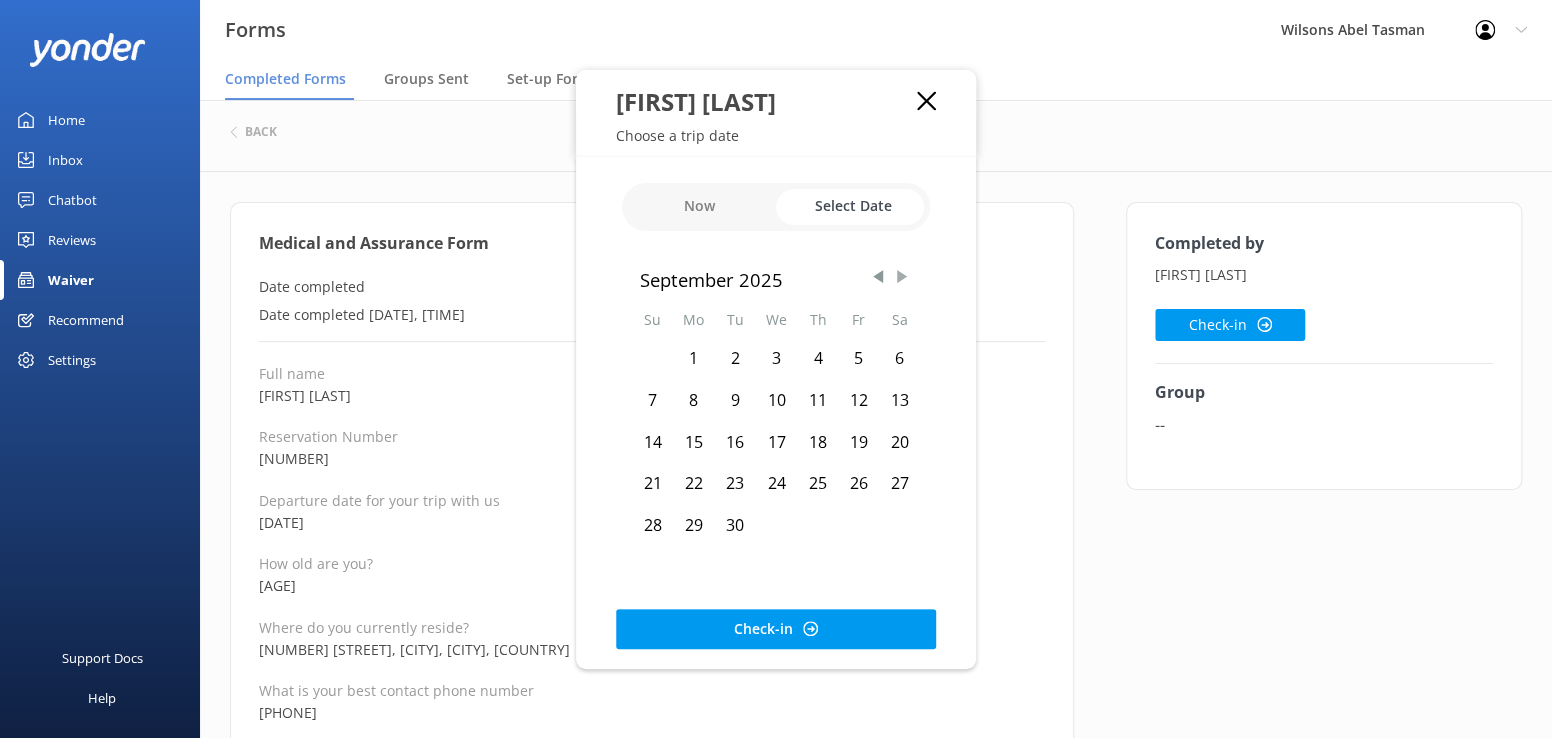 click at bounding box center (902, 277) 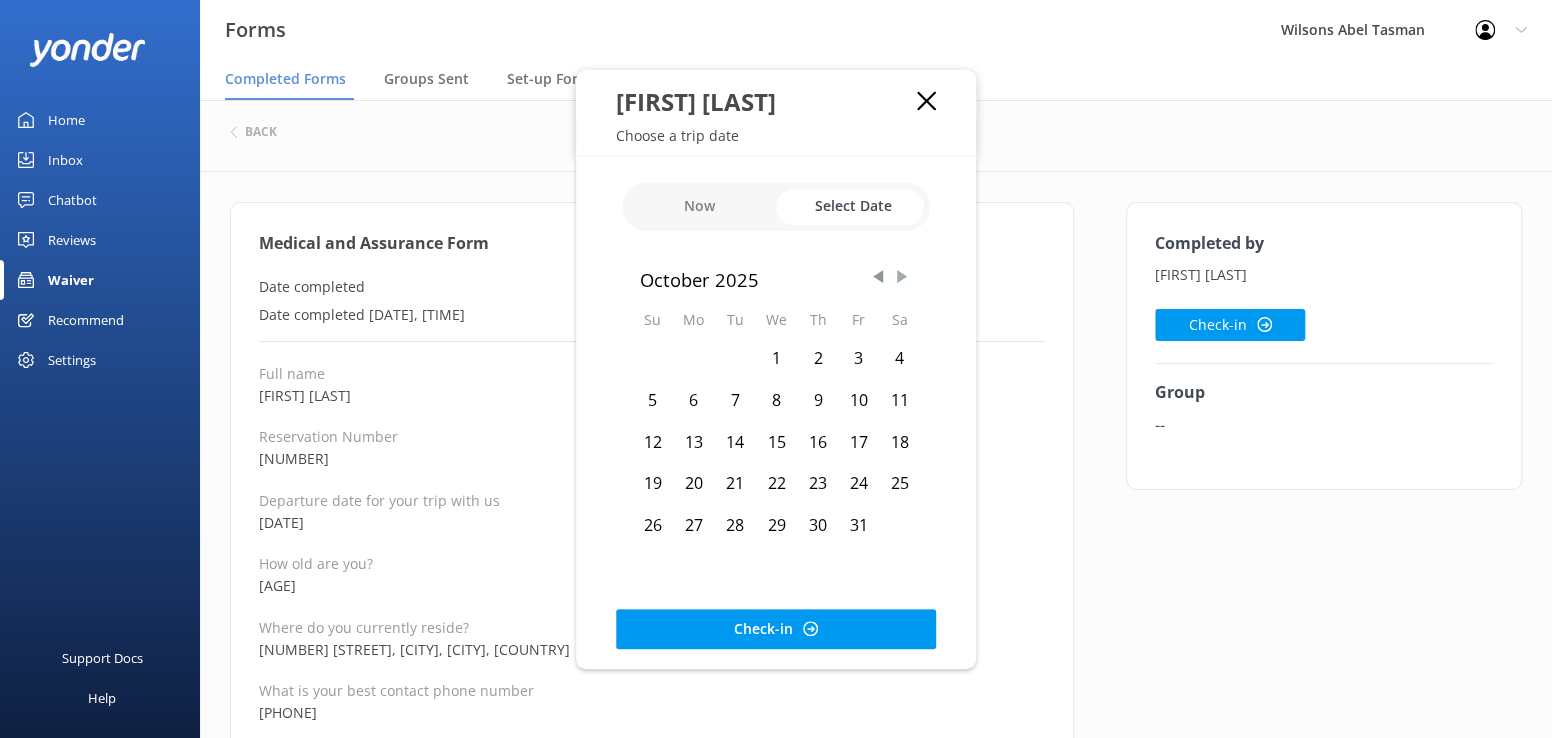 click at bounding box center (902, 277) 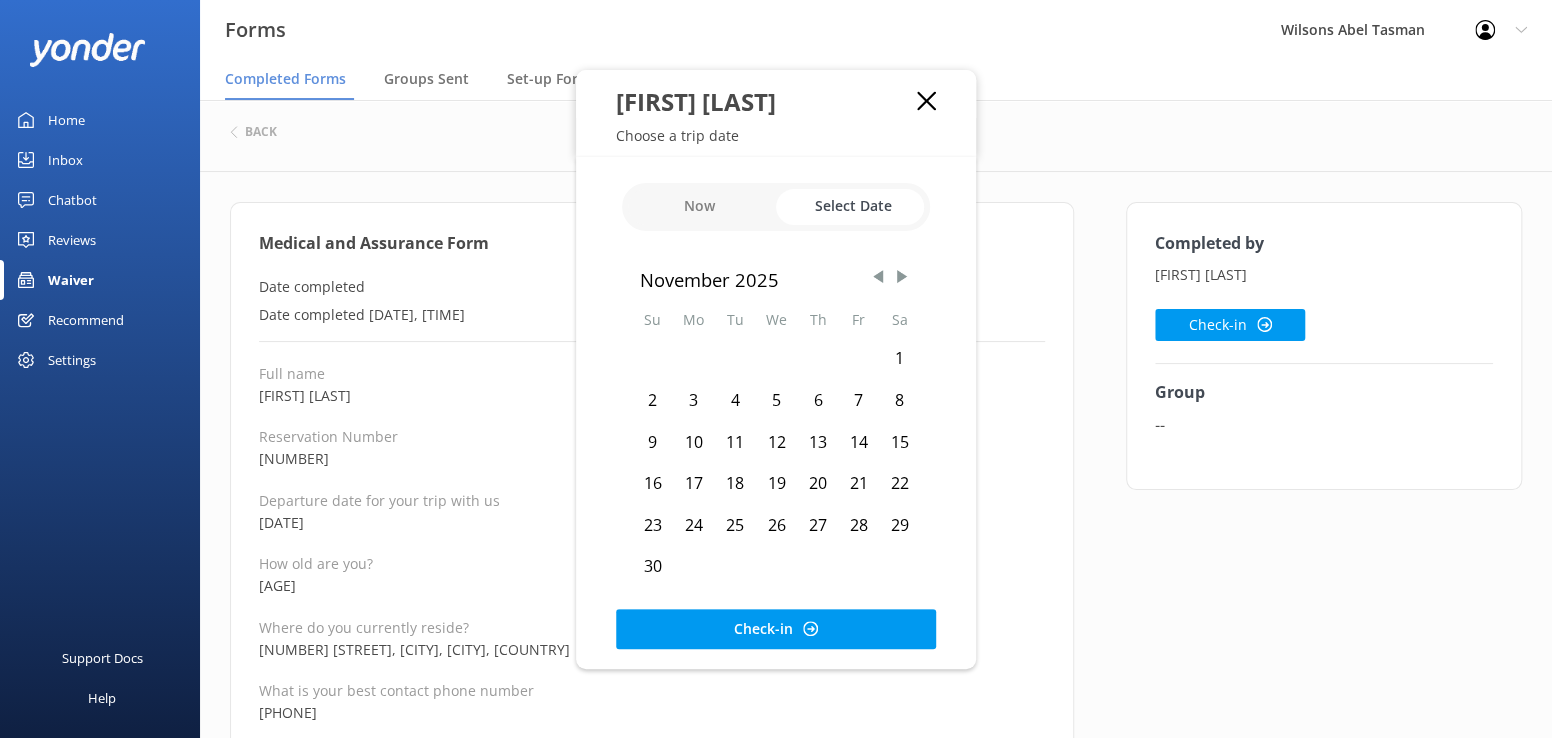click on "5" at bounding box center (777, 401) 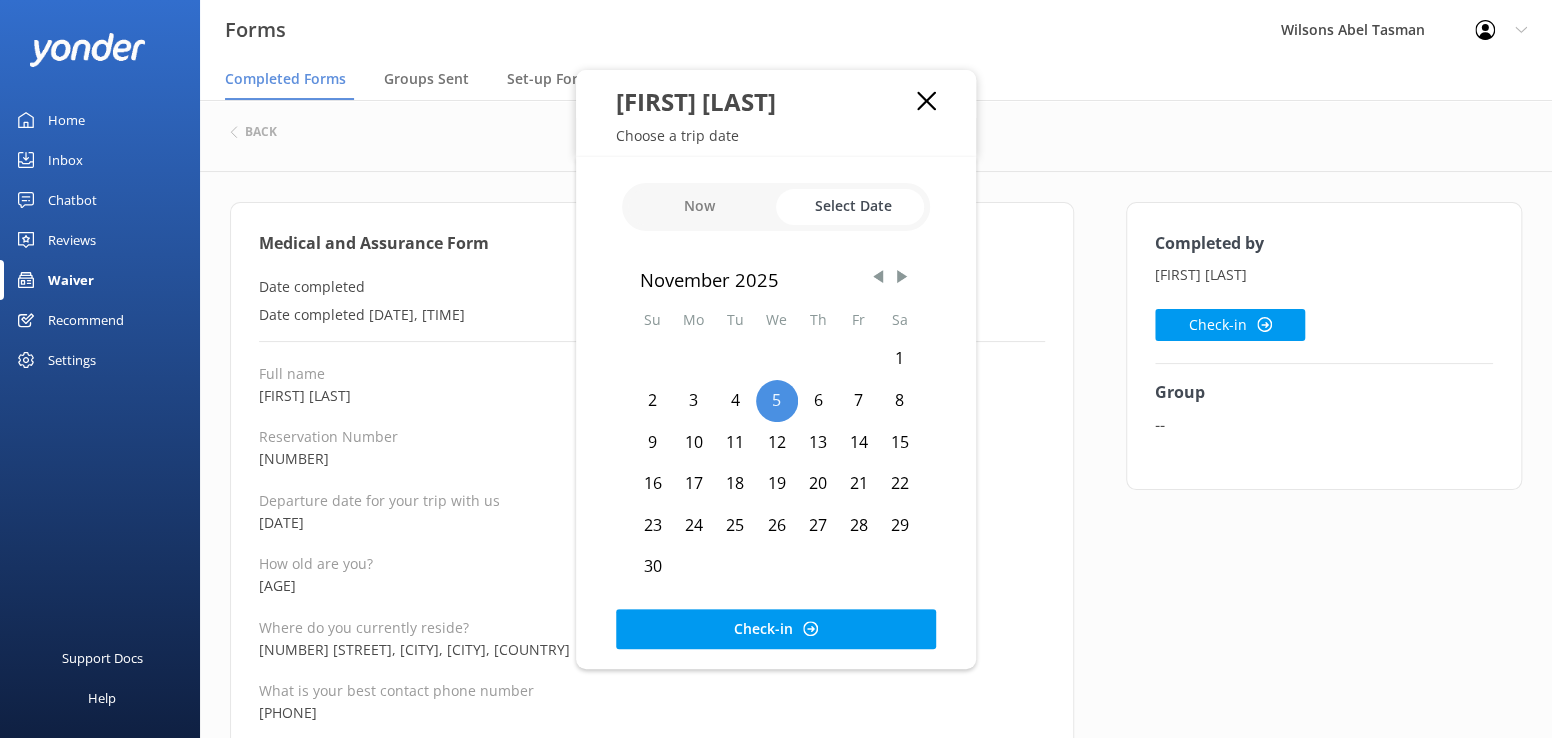 click on "Now Select Date November 2025 Su Mo Tu We Th Fr Sa 1 2 3 4 5 6 7 8 9 10 11 12 13 14 15 16 17 18 19 20 21 22 23 24 25 26 27 28 29 30 Apply Check-in" at bounding box center (776, 413) 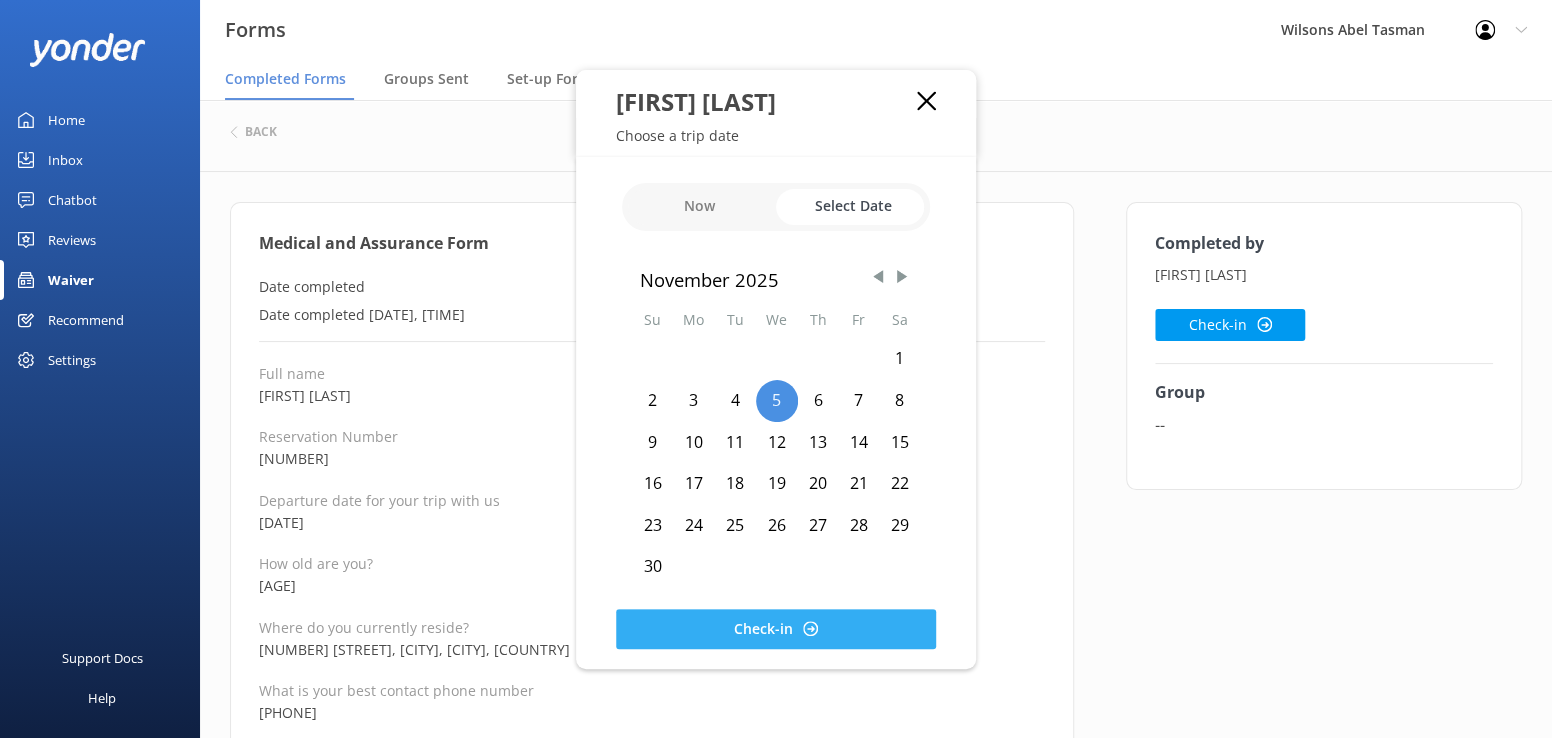 click on "Check-in" at bounding box center (776, 629) 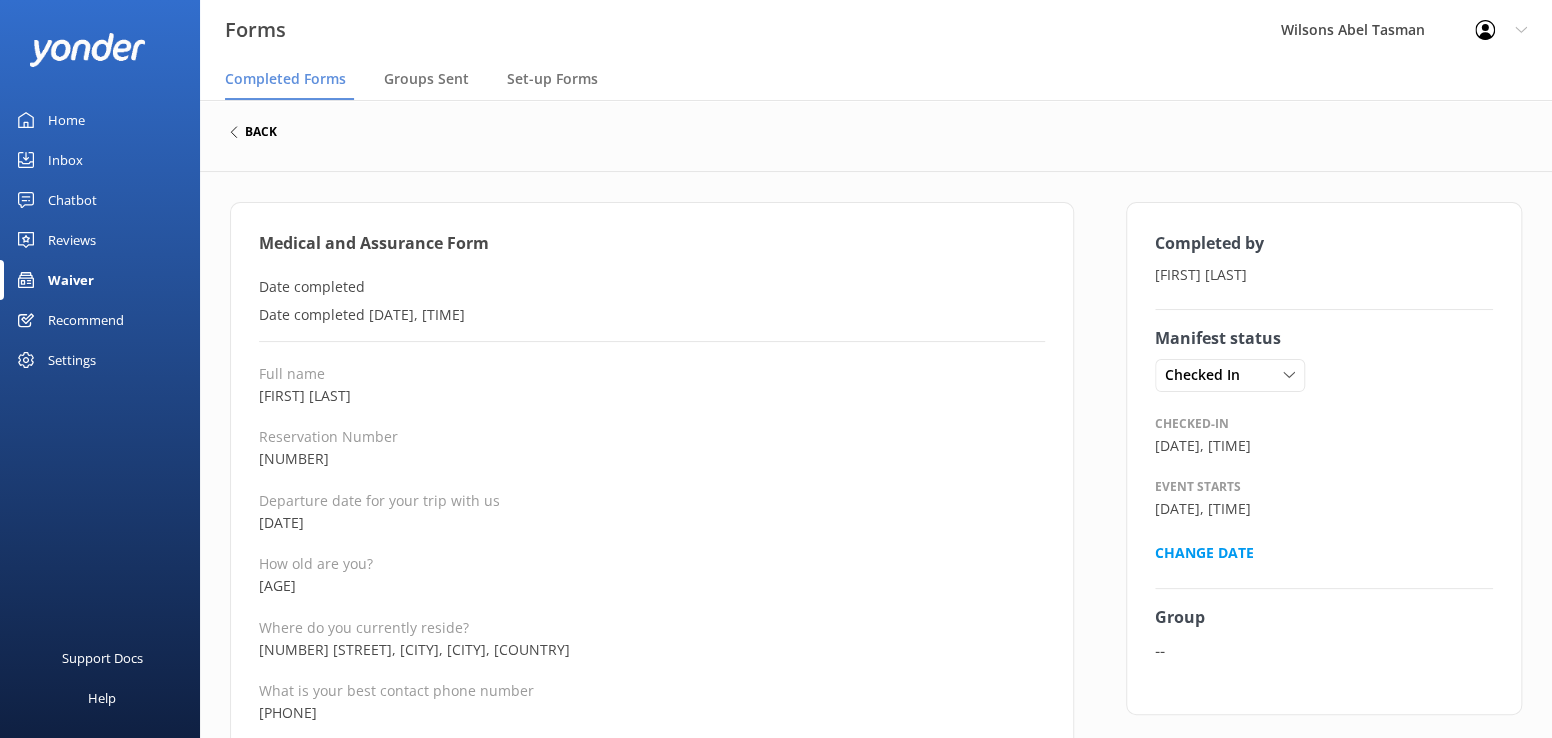 click on "back" at bounding box center (261, 132) 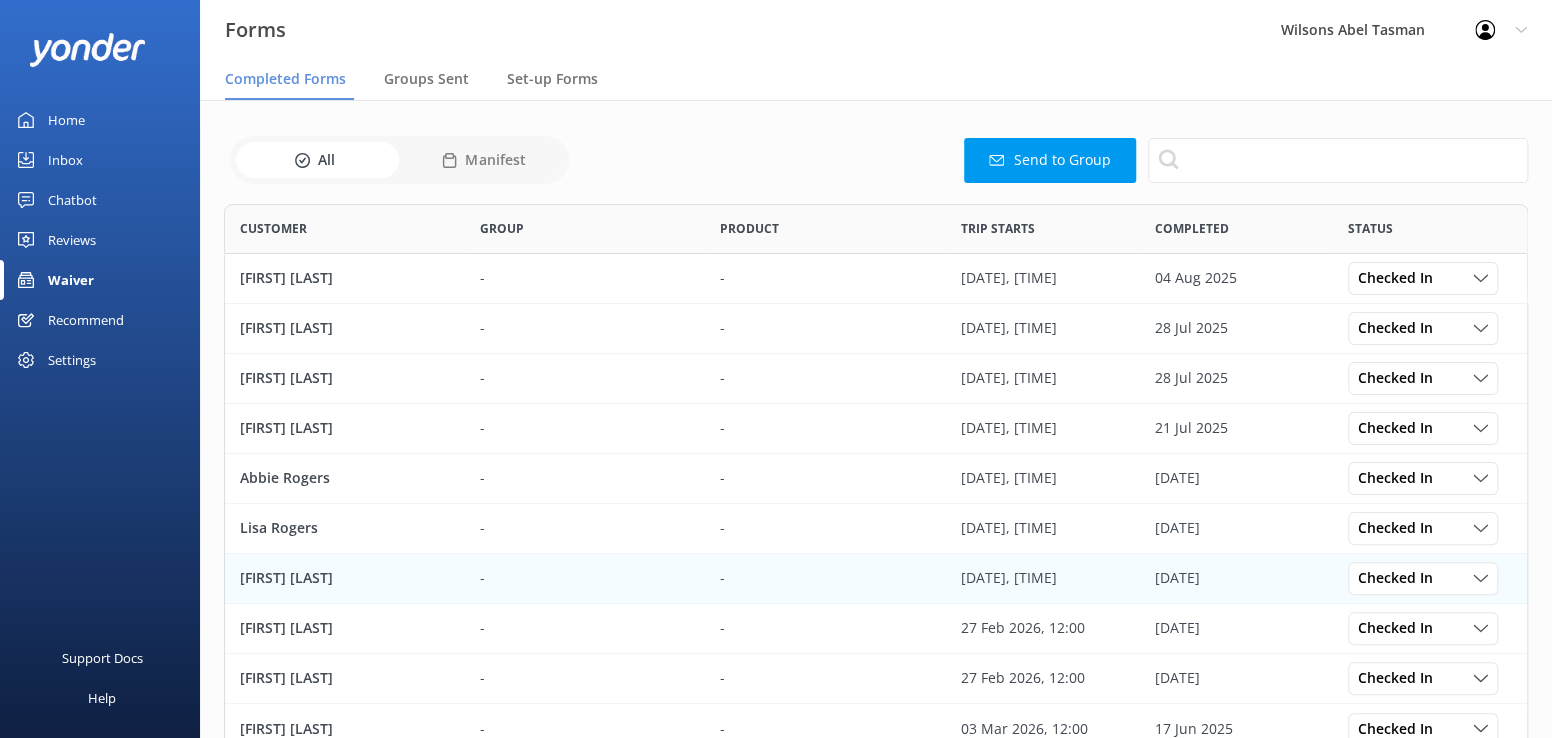 scroll, scrollTop: 15, scrollLeft: 16, axis: both 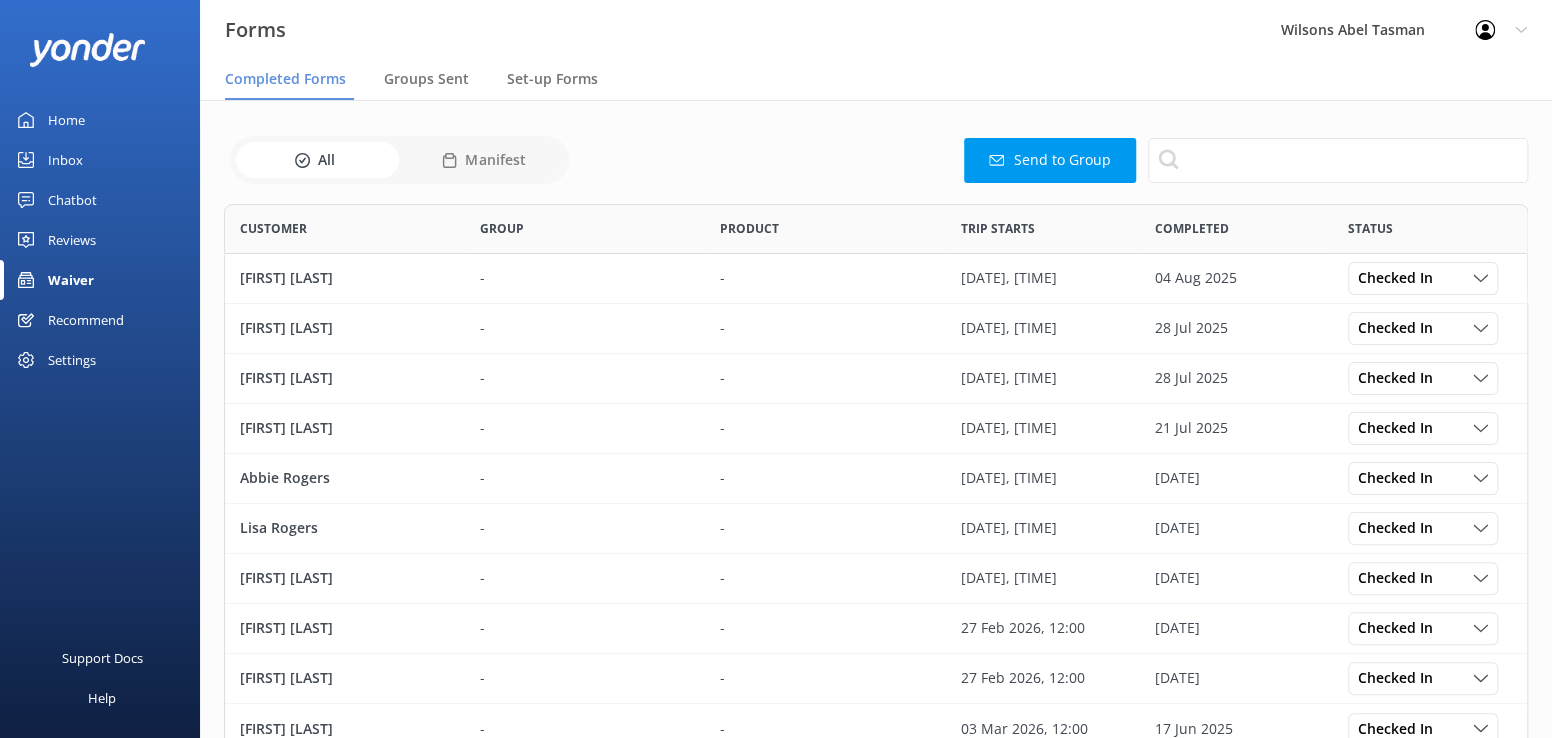 click on "Inbox" at bounding box center [65, 160] 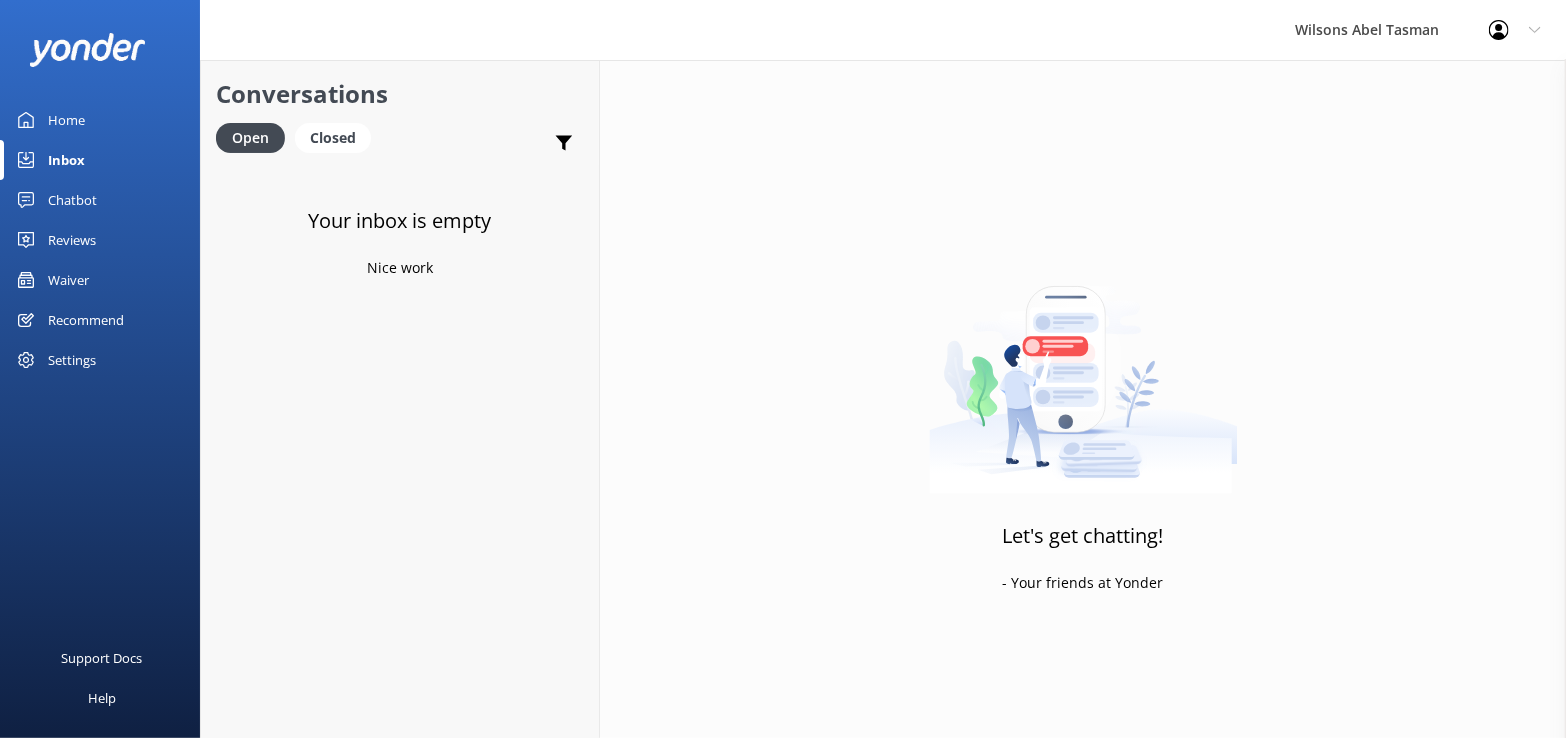 click on "Waiver" at bounding box center (68, 280) 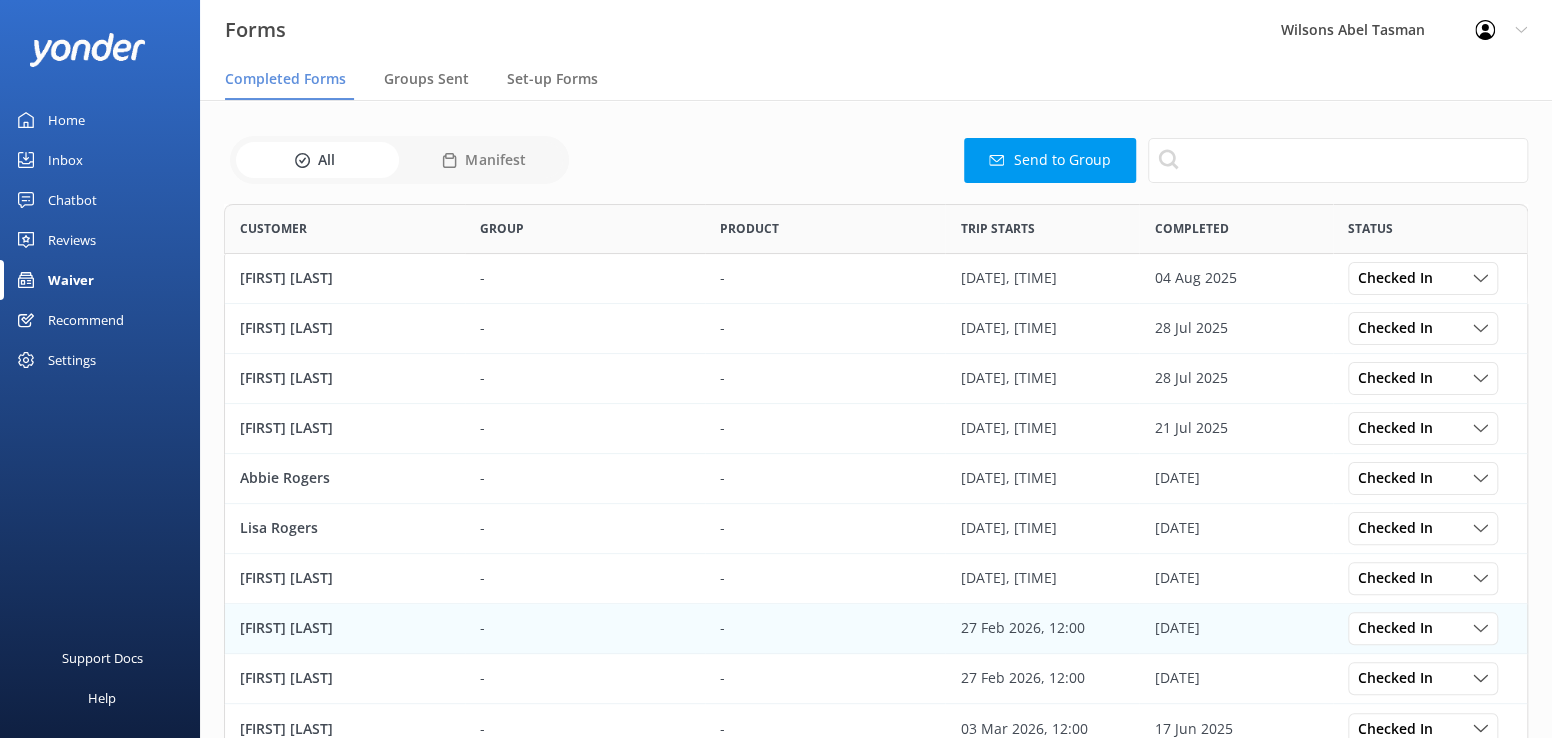 scroll, scrollTop: 15, scrollLeft: 16, axis: both 